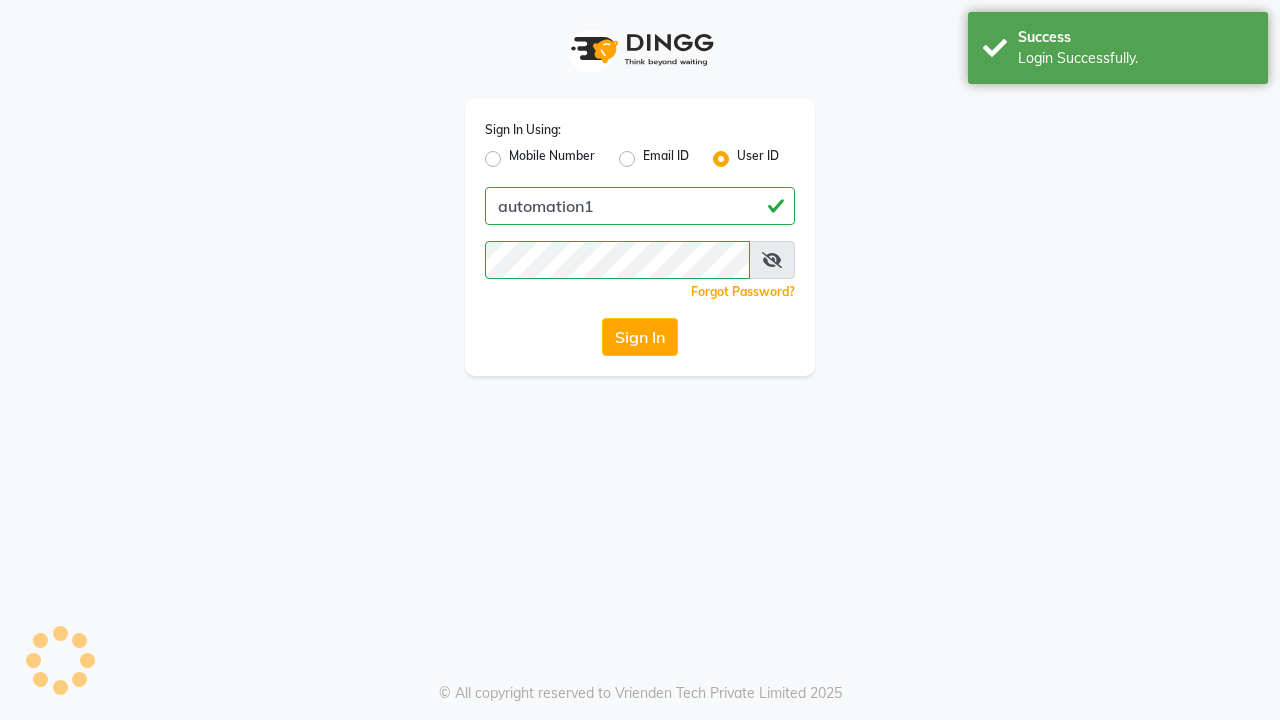 scroll, scrollTop: 0, scrollLeft: 0, axis: both 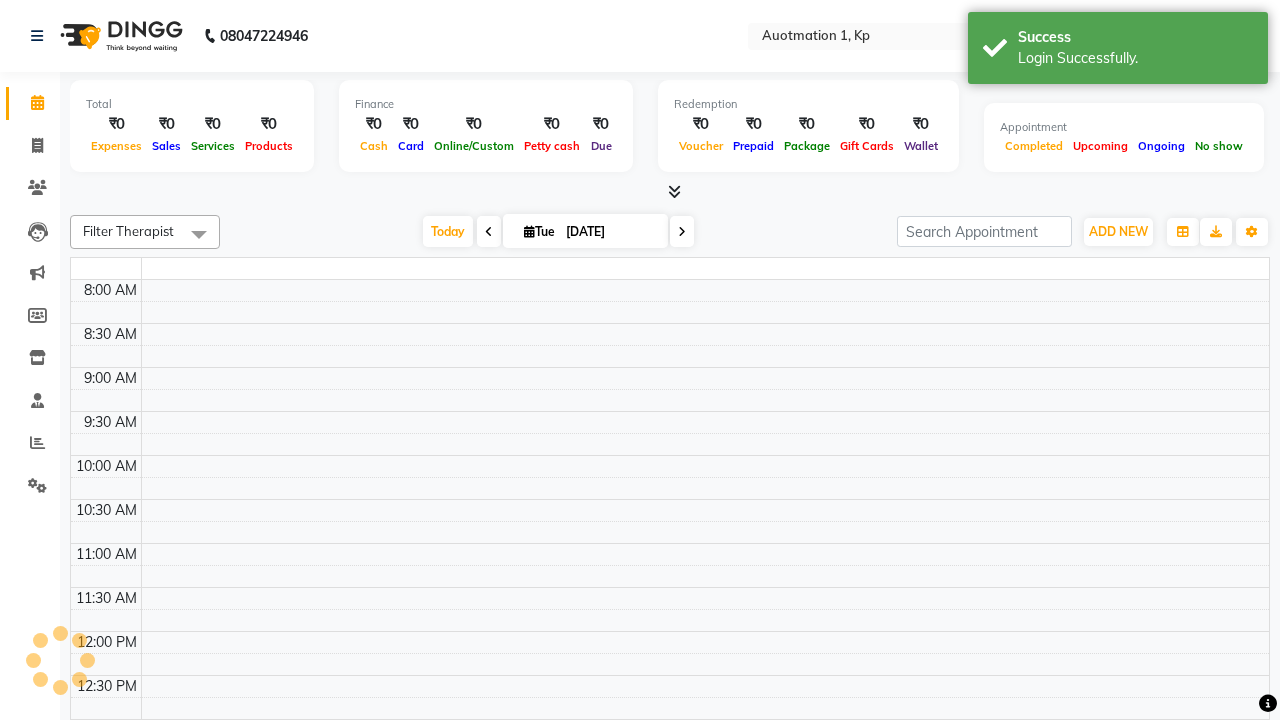 select on "en" 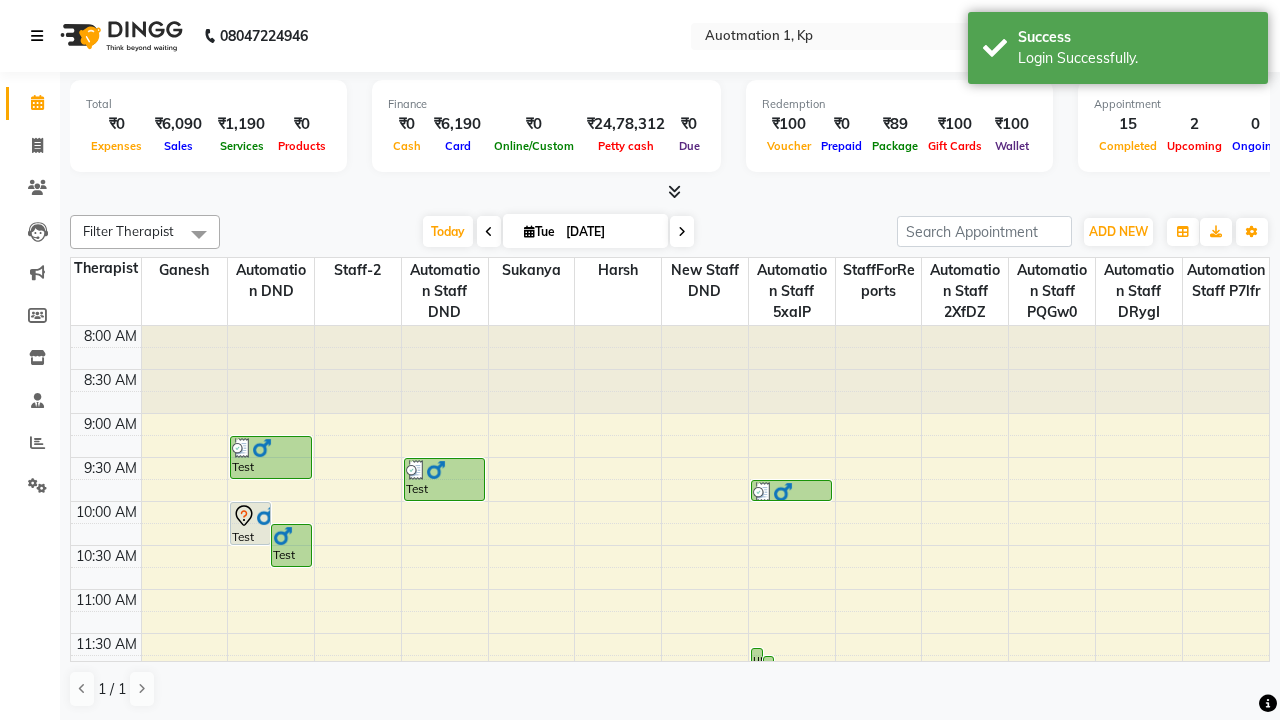 click at bounding box center [37, 36] 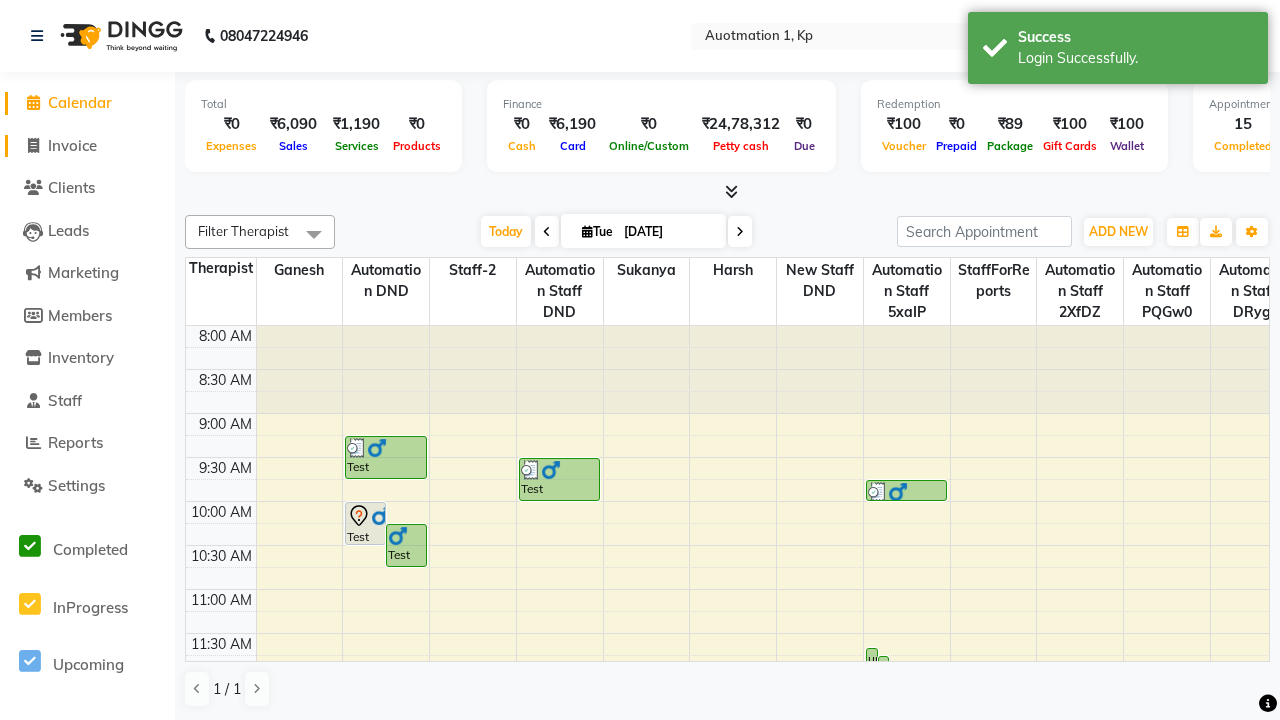 click on "Invoice" 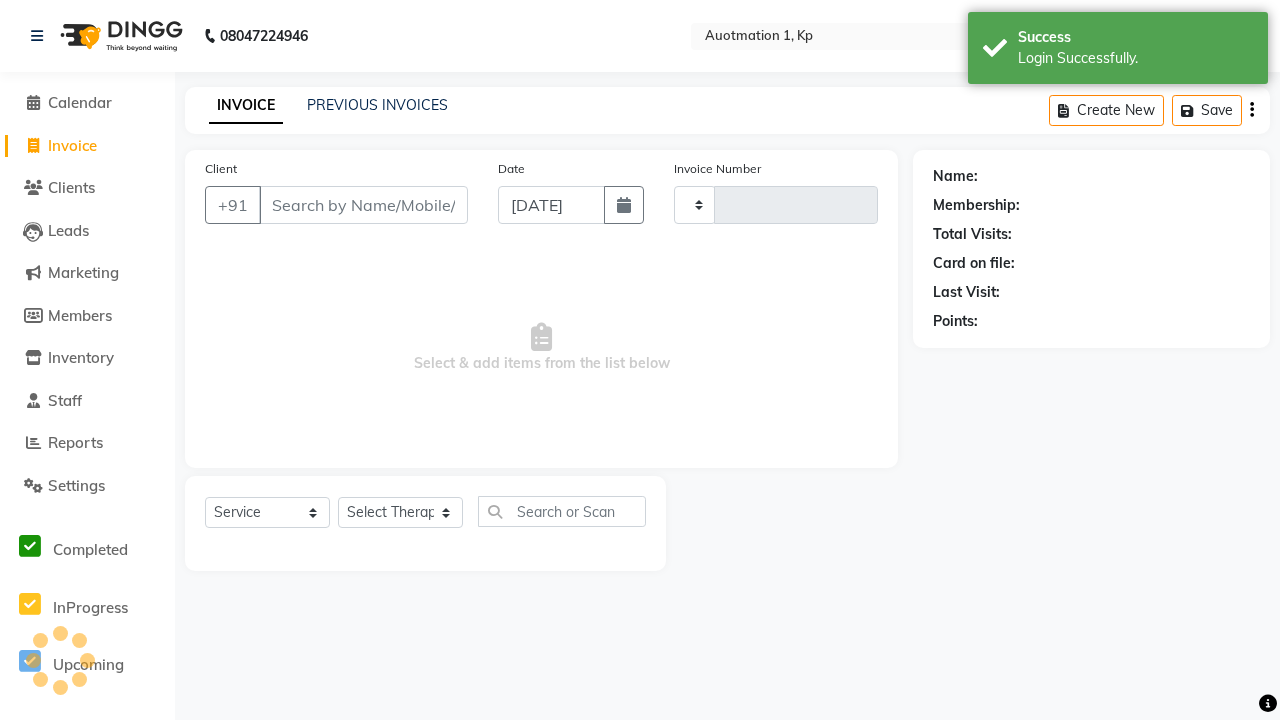 type on "1676" 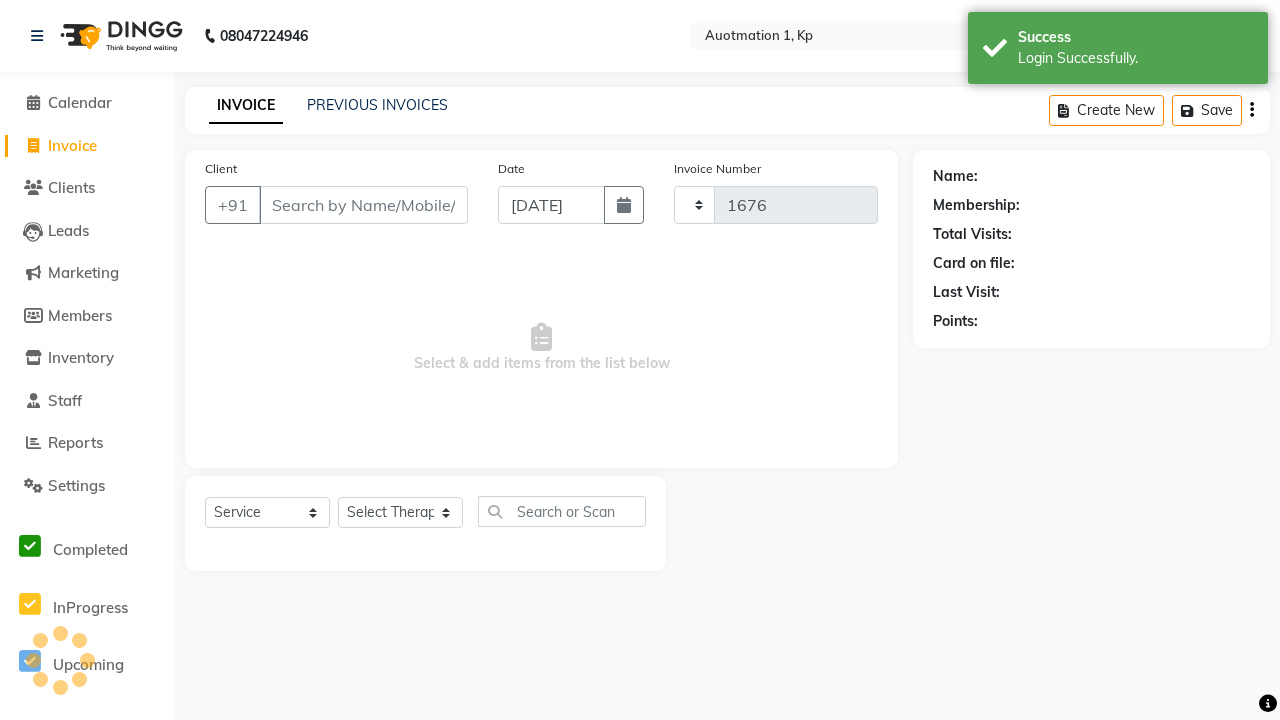 select on "150" 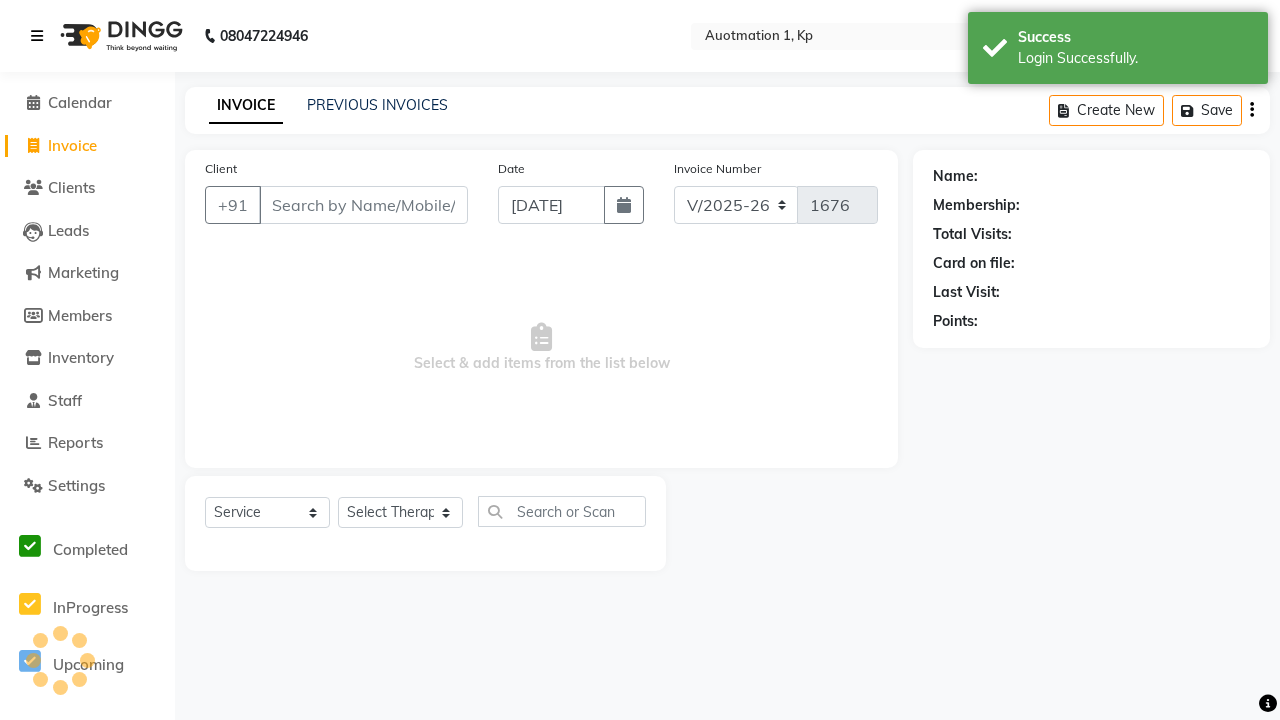 click at bounding box center (37, 36) 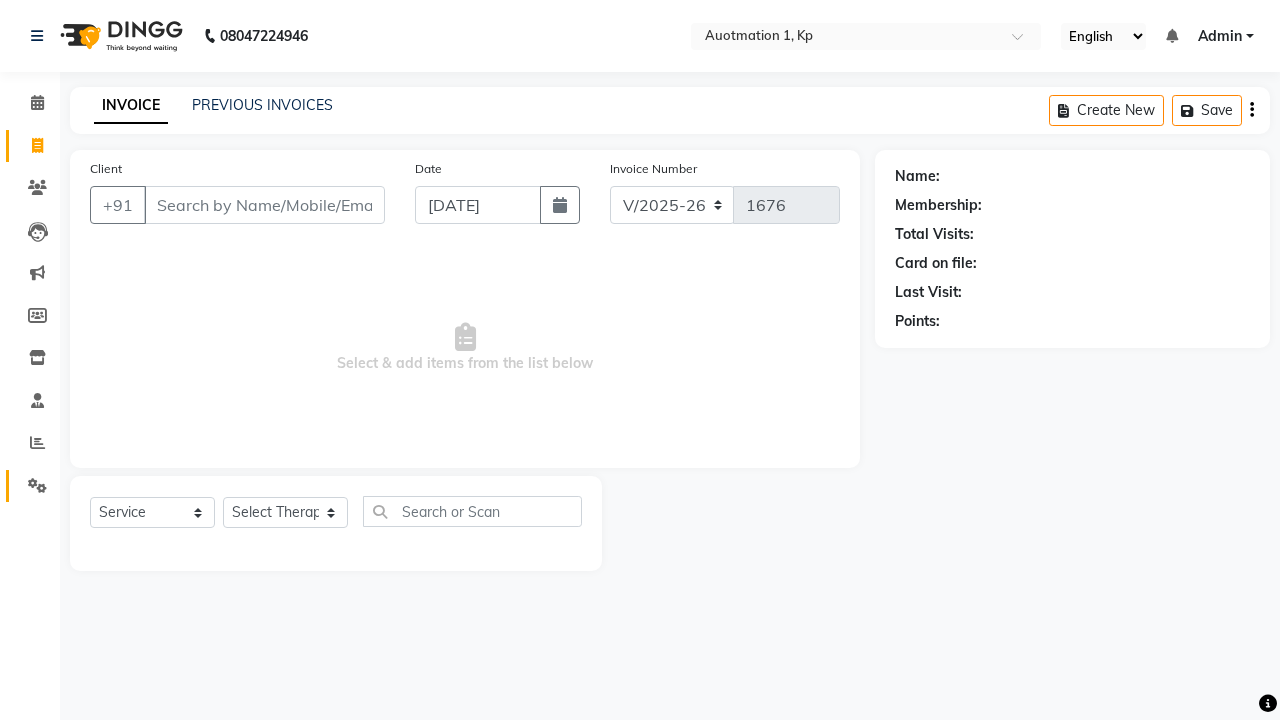 click 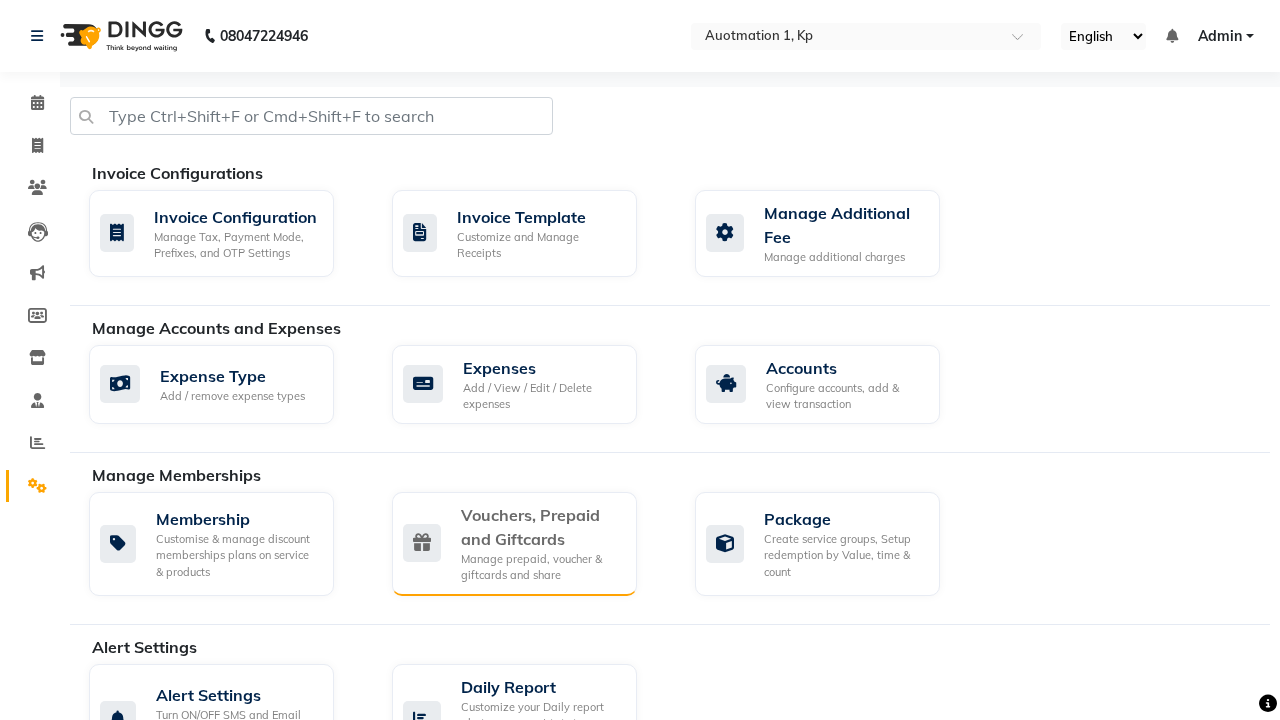 click on "Vouchers, Prepaid and Giftcards" 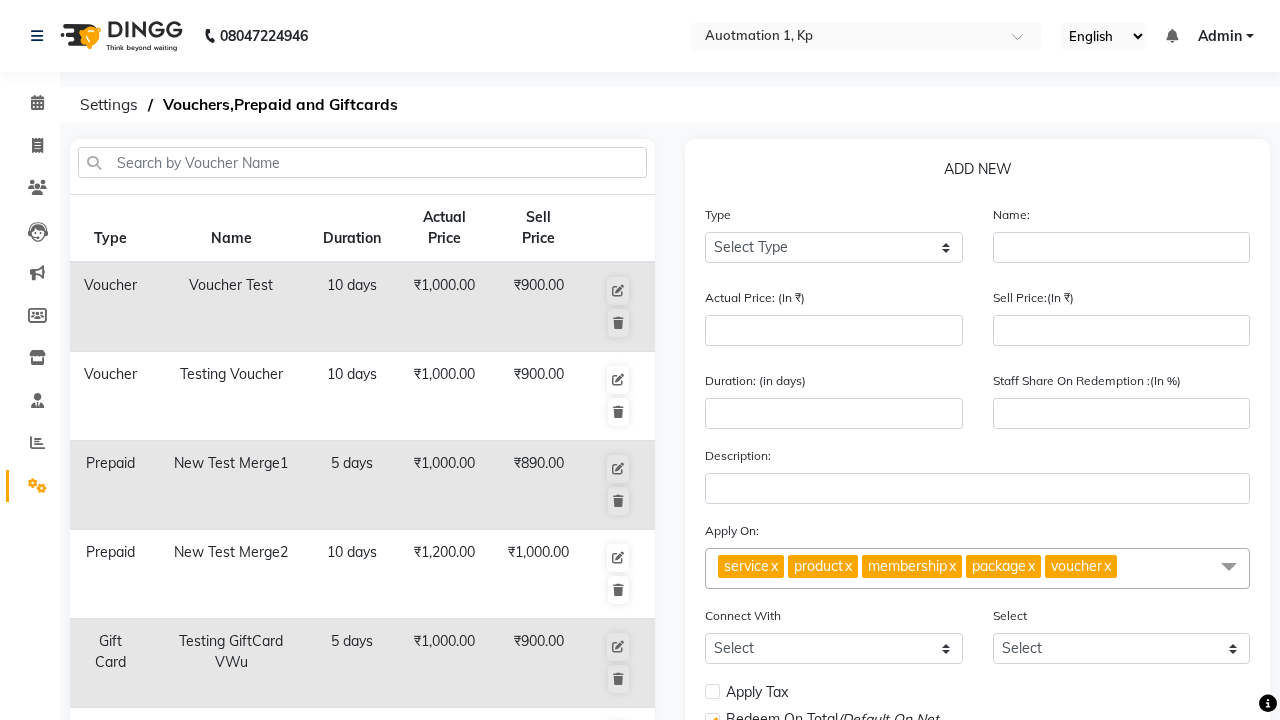 select on "P" 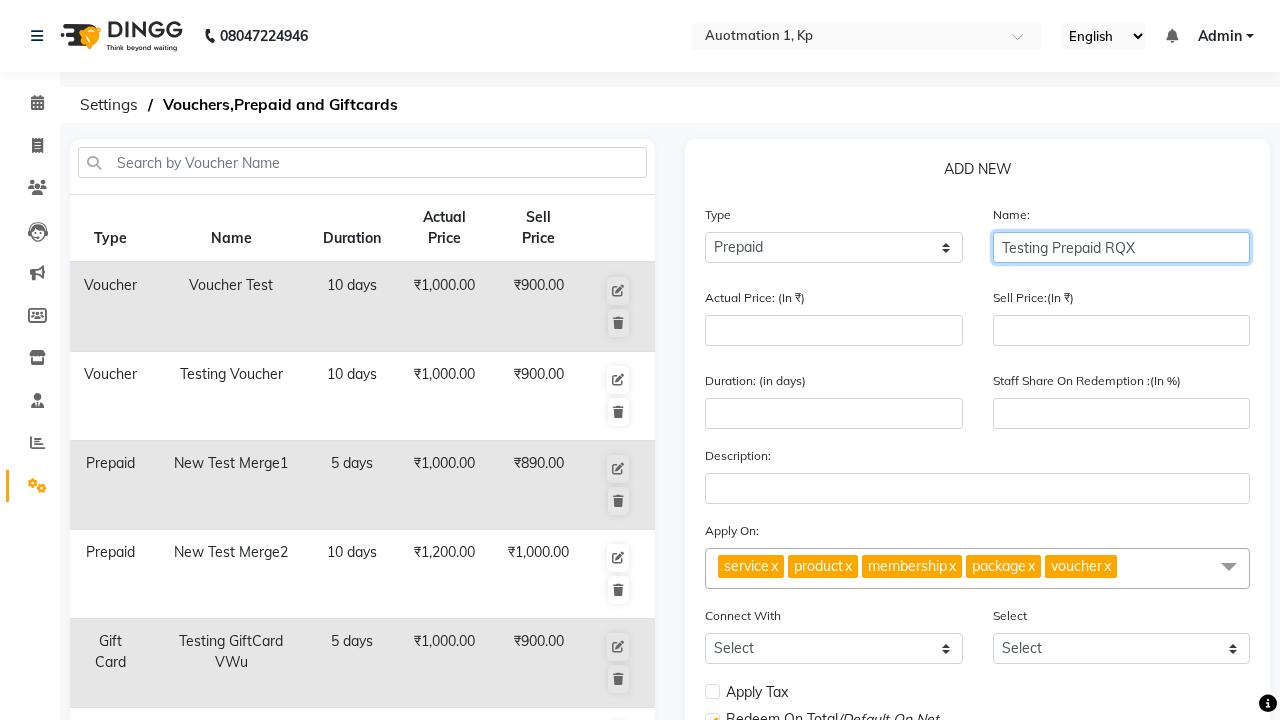 type on "Testing Prepaid RQX" 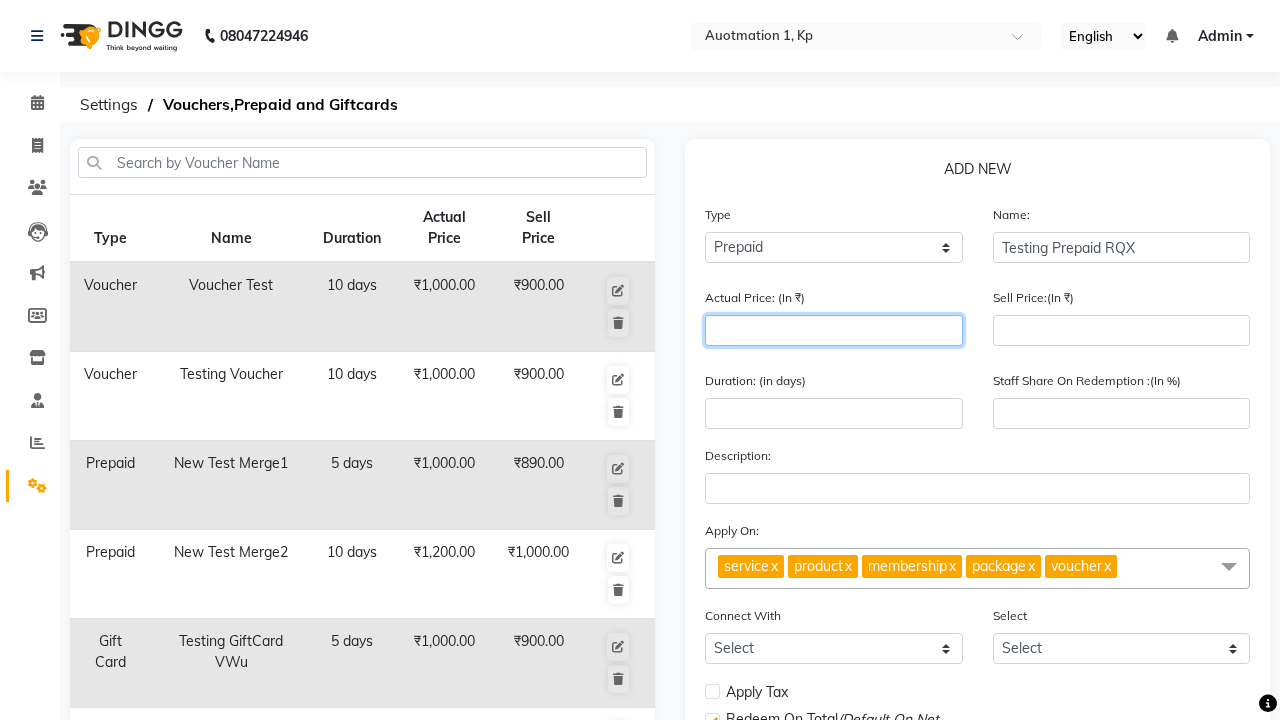 type on "1500" 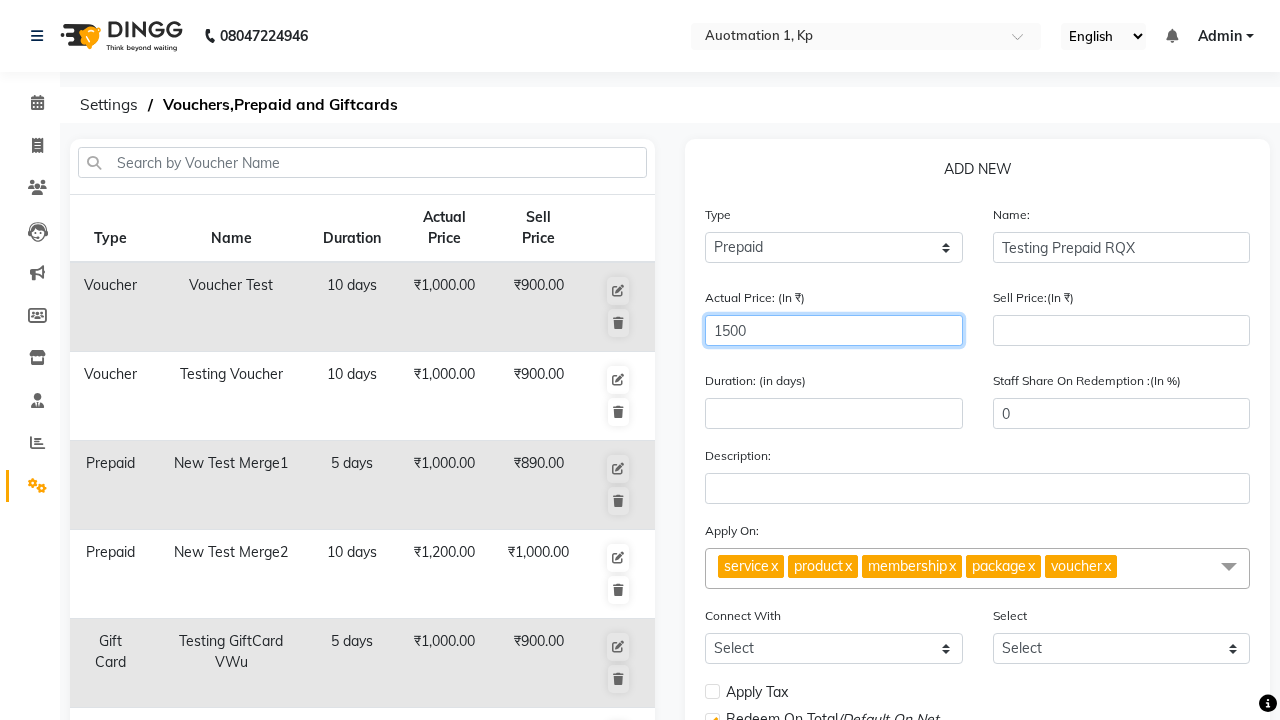 type on "1500" 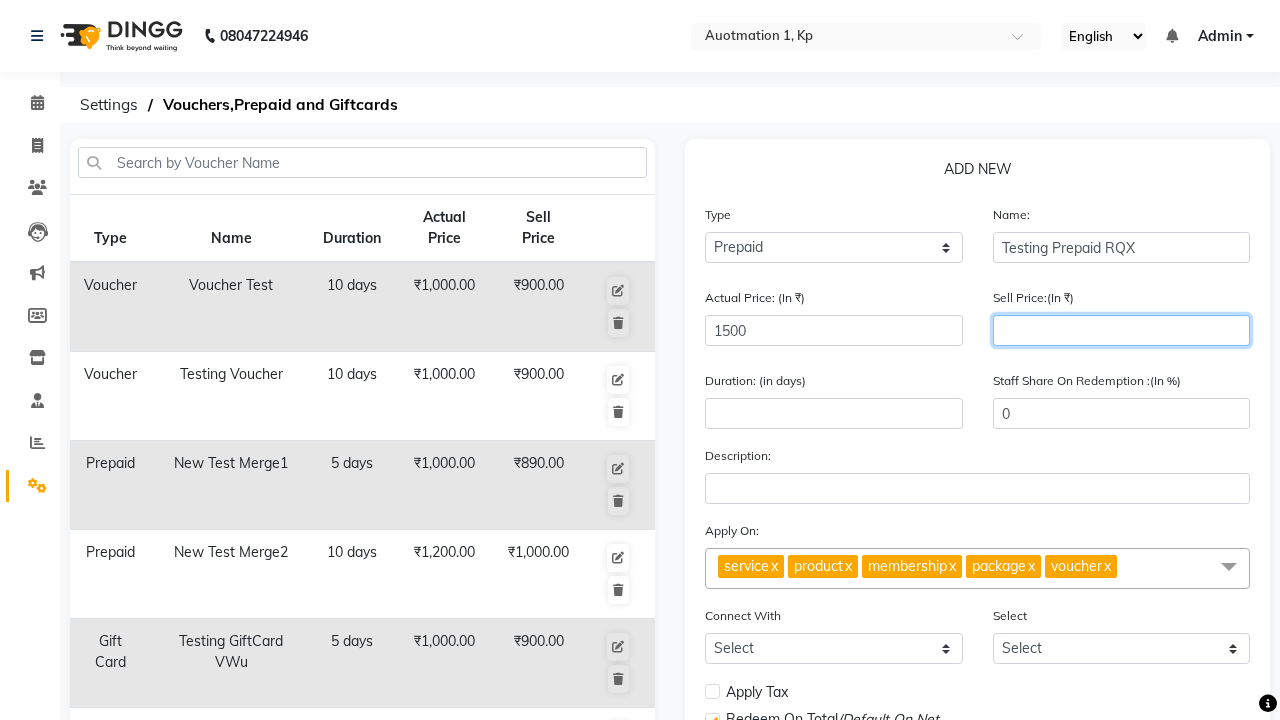 type on "1200" 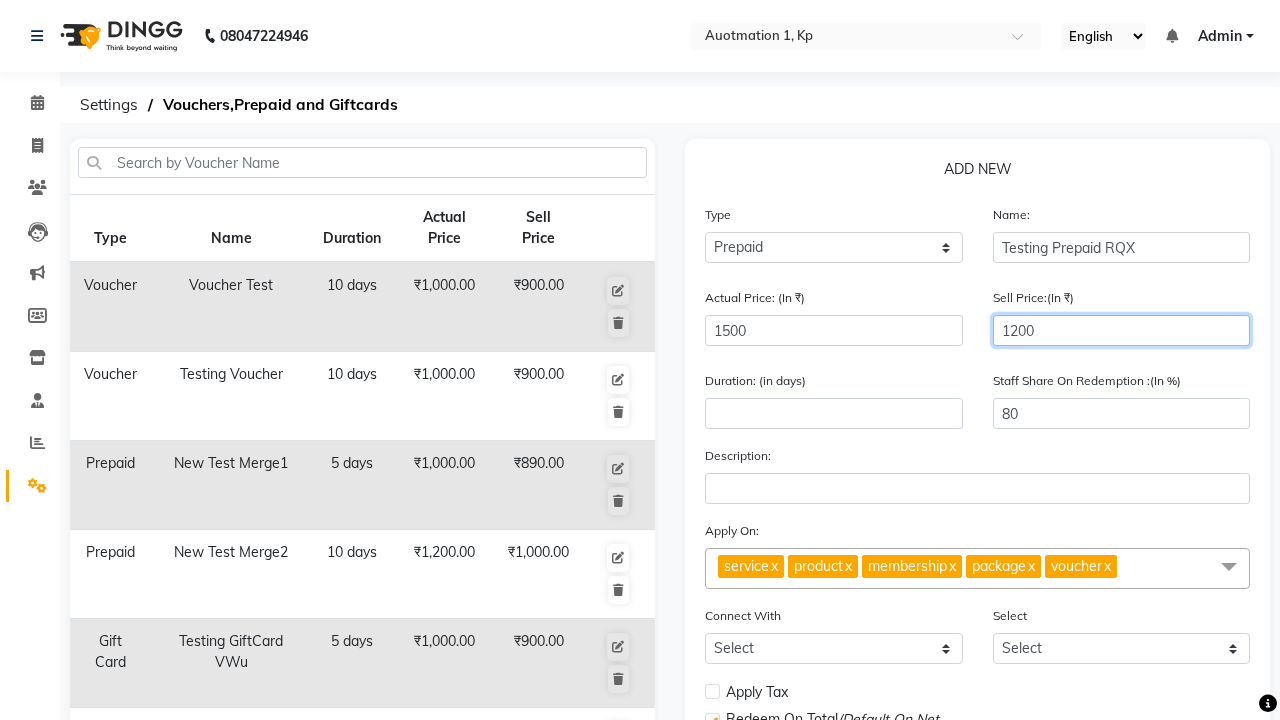 type on "1200" 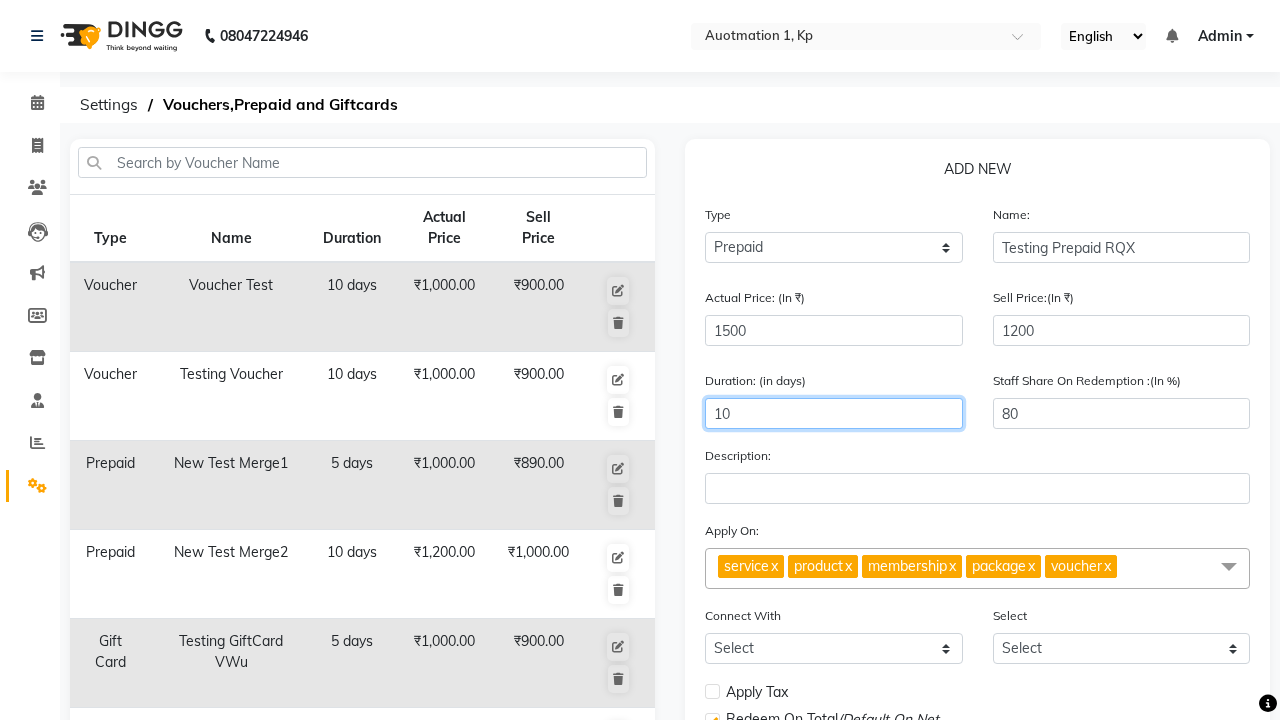 type on "10" 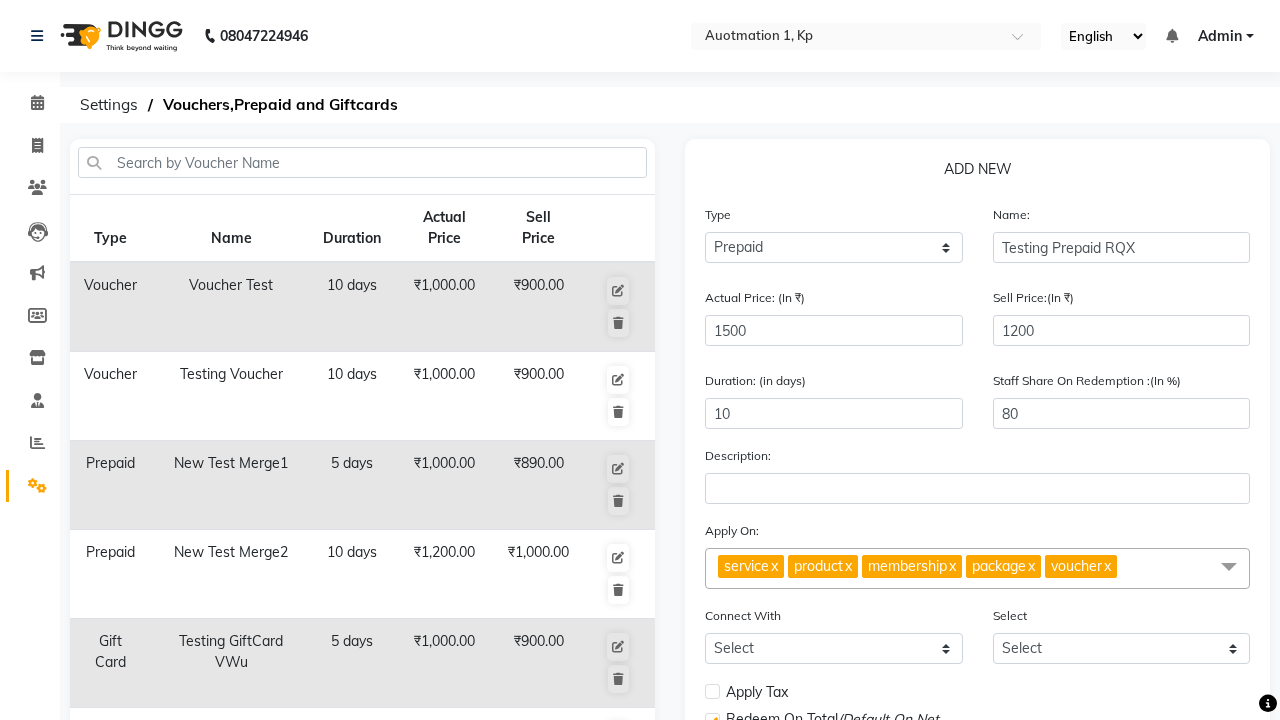 click on "Save" 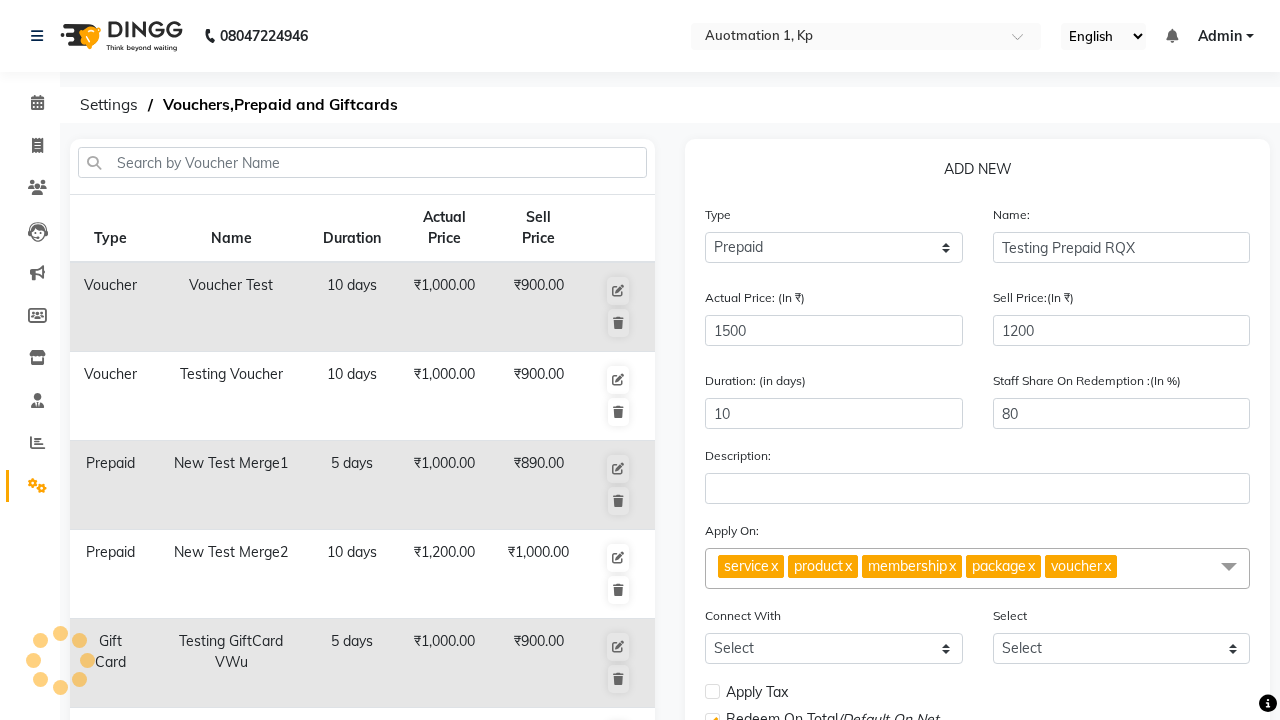 select 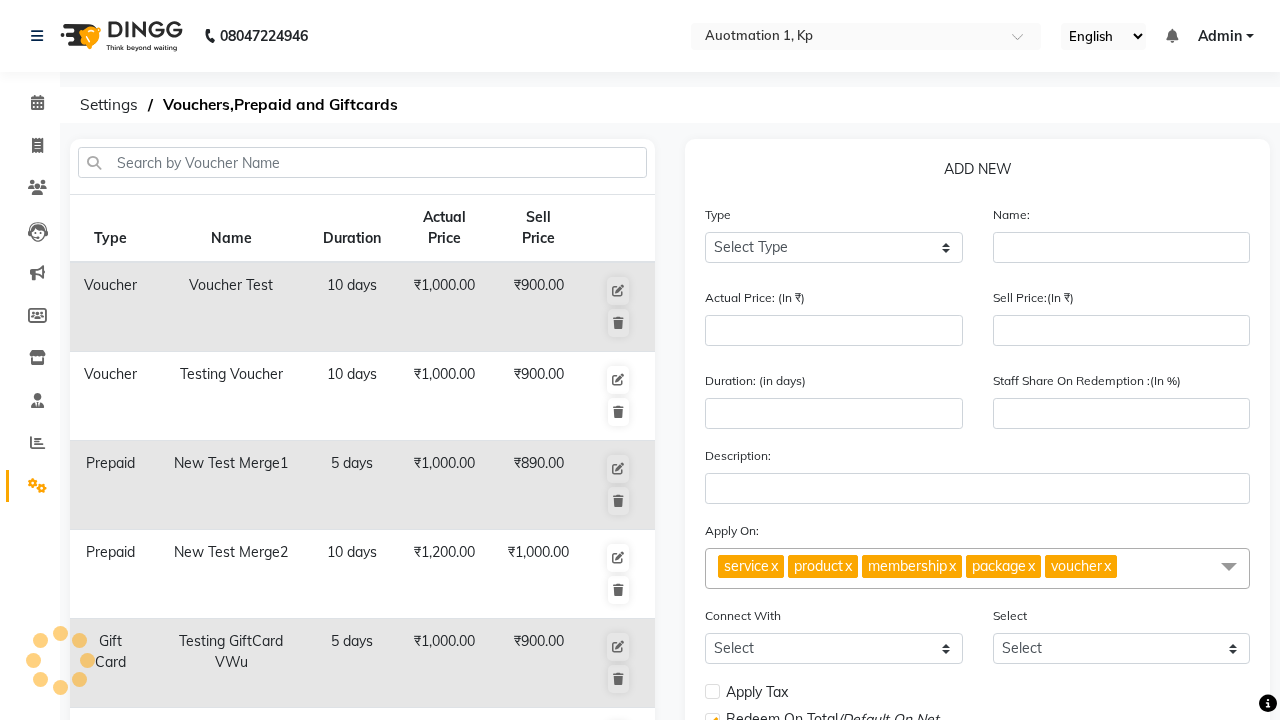 scroll, scrollTop: 497, scrollLeft: 0, axis: vertical 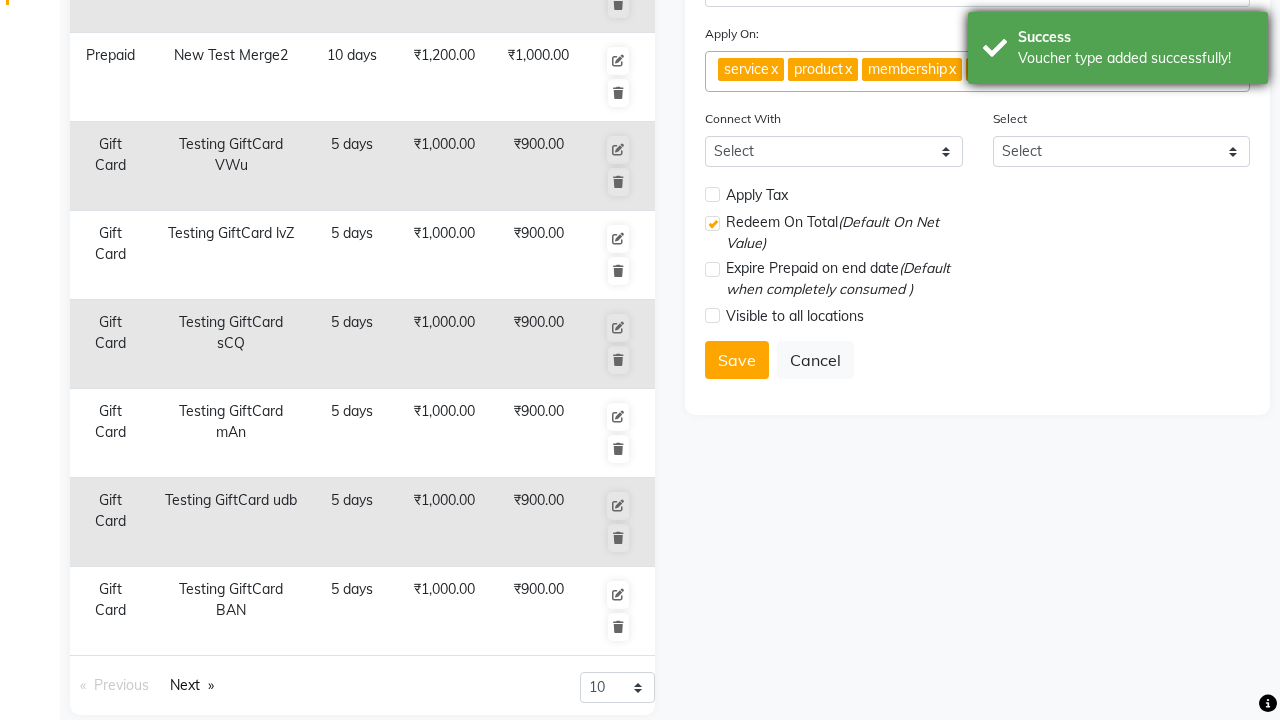 click on "Voucher type added successfully!" at bounding box center (1135, 58) 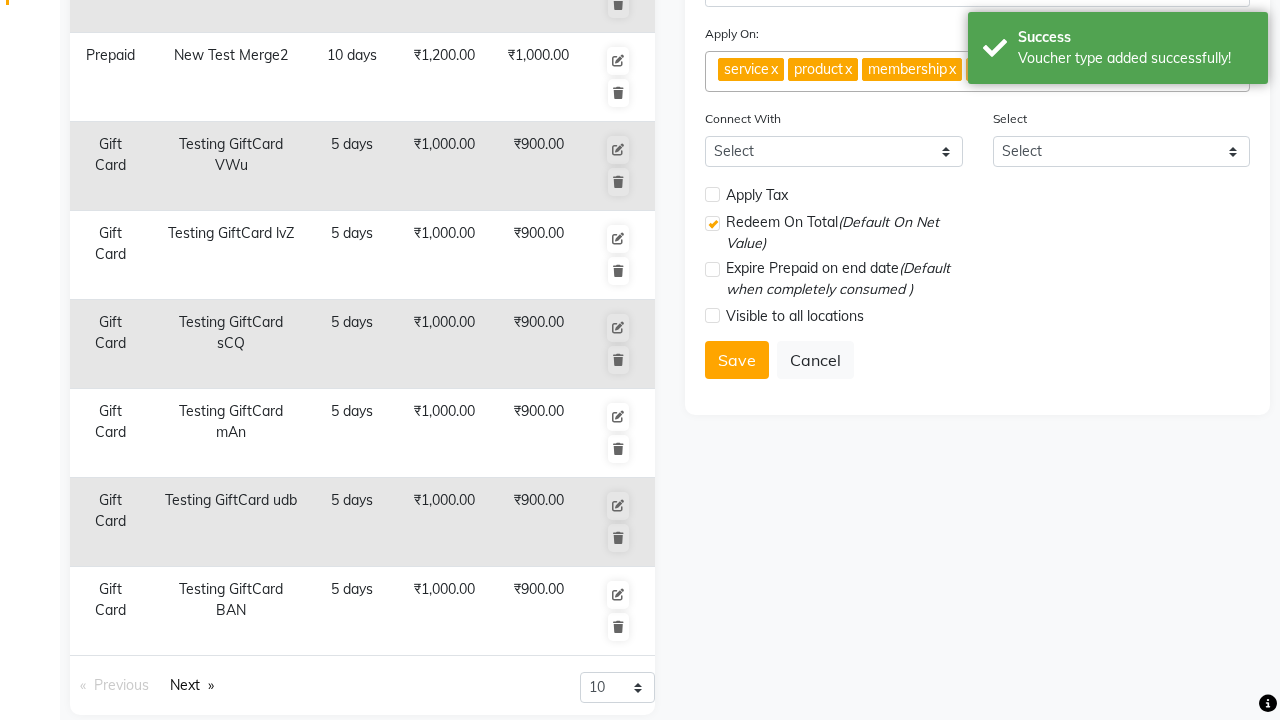 click at bounding box center (37, -461) 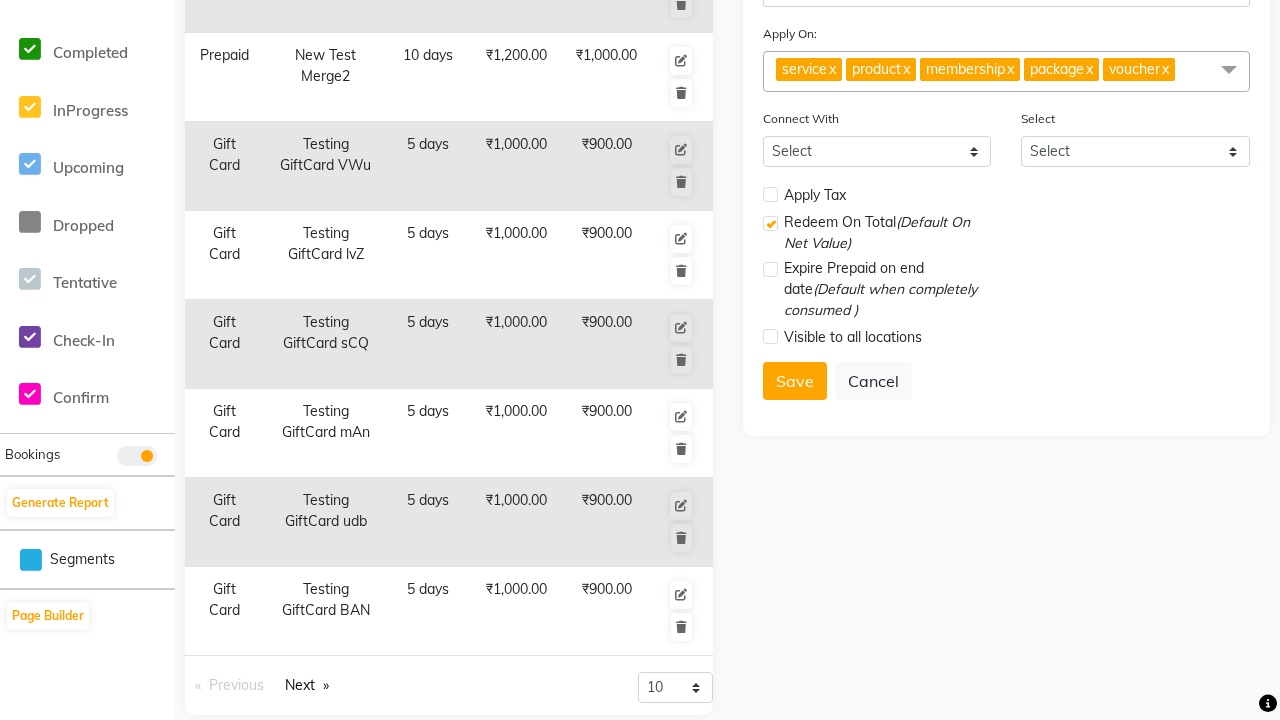 scroll, scrollTop: 0, scrollLeft: 0, axis: both 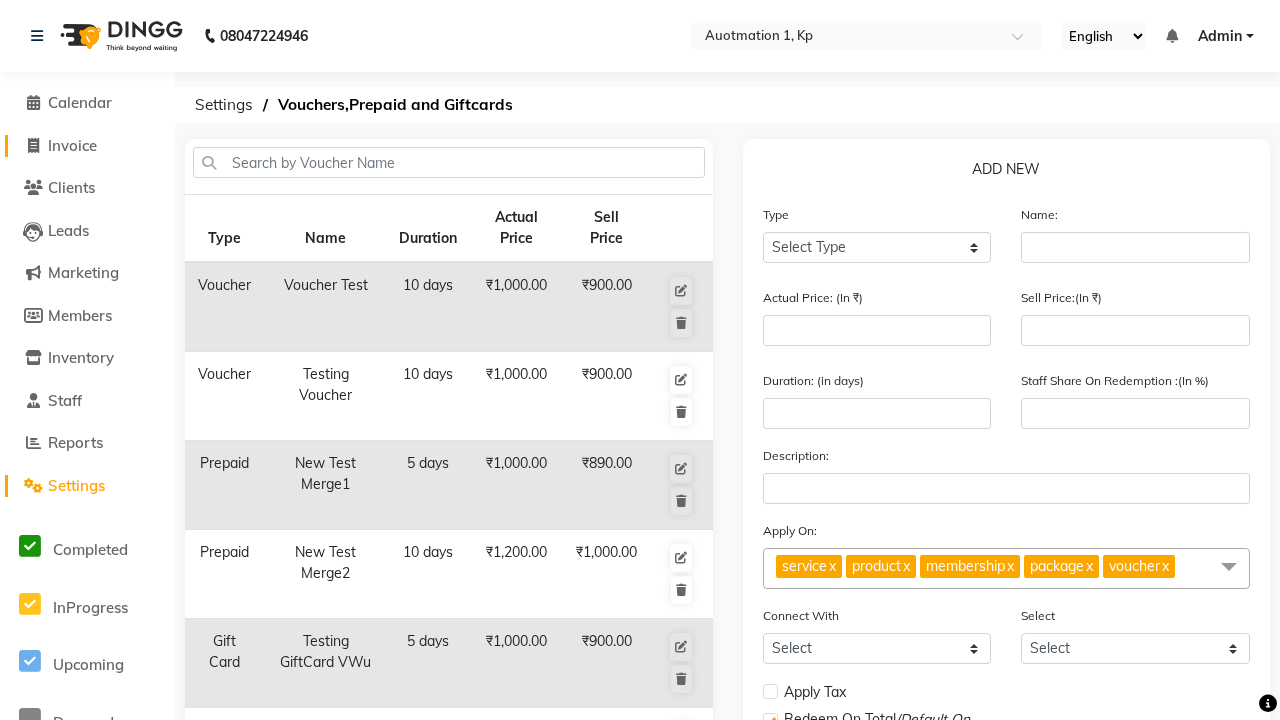 click on "Invoice" 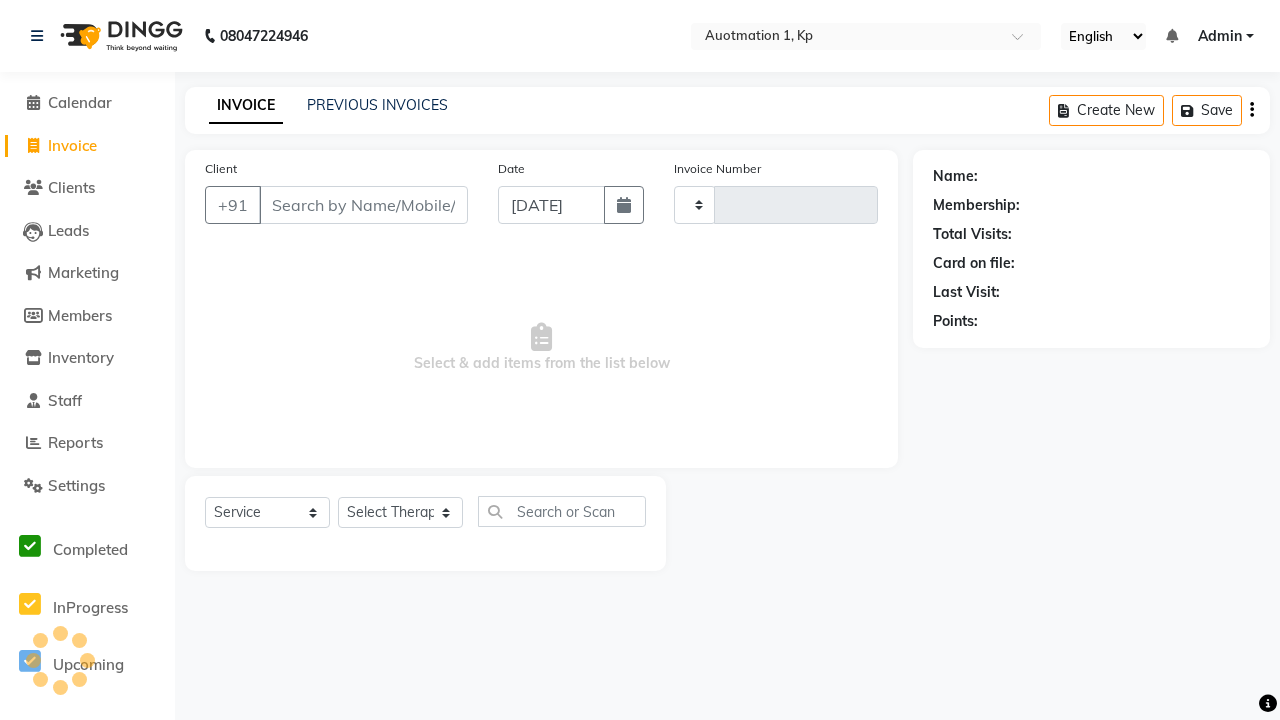 type on "1676" 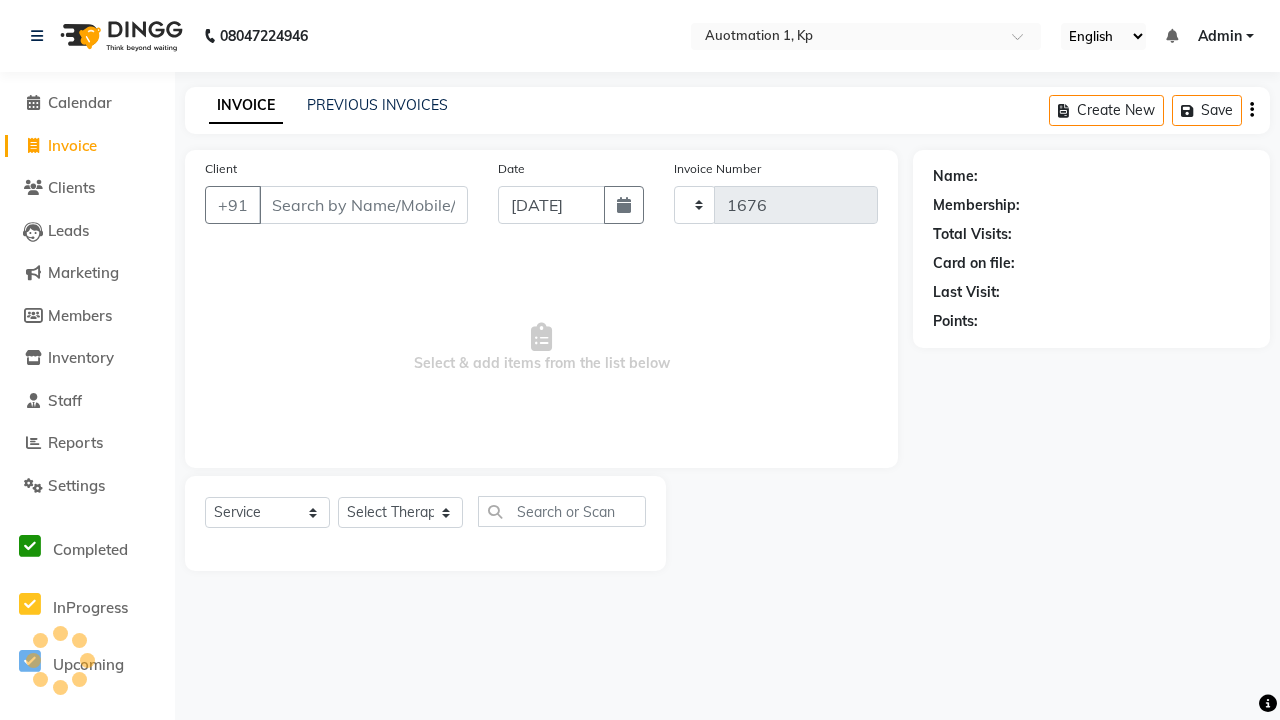 select on "150" 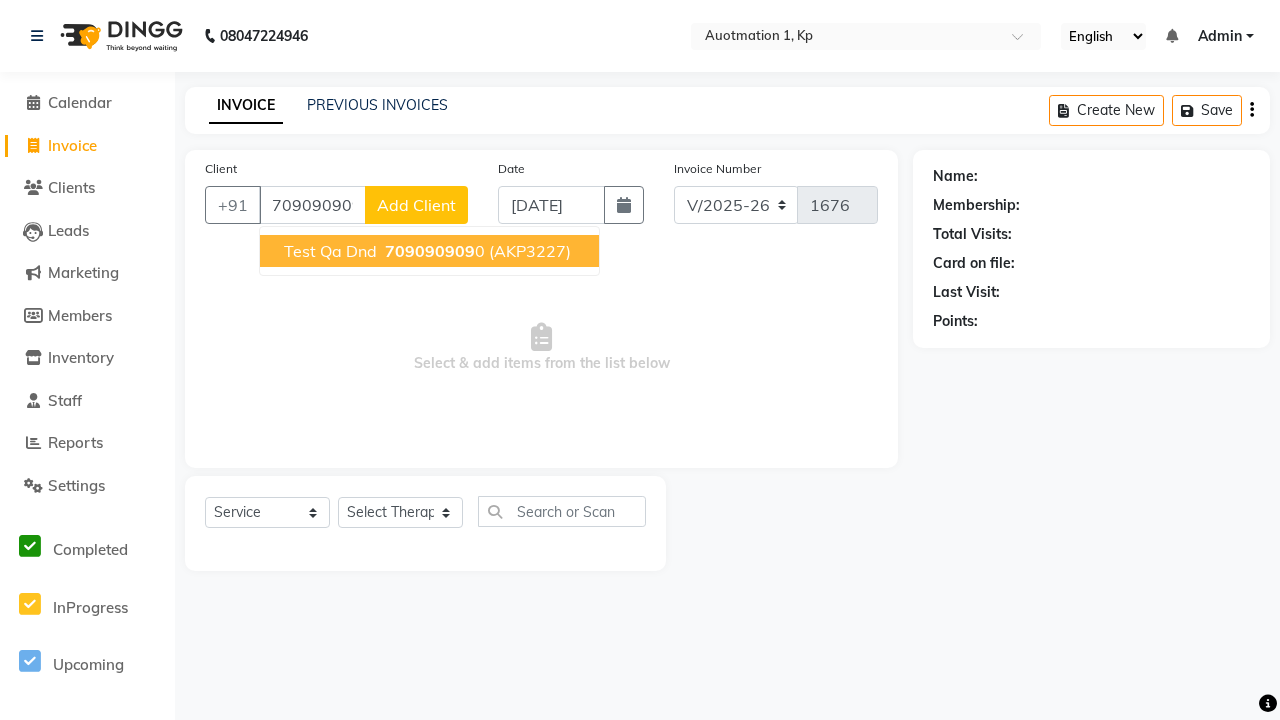 click on "709090909" at bounding box center [430, 251] 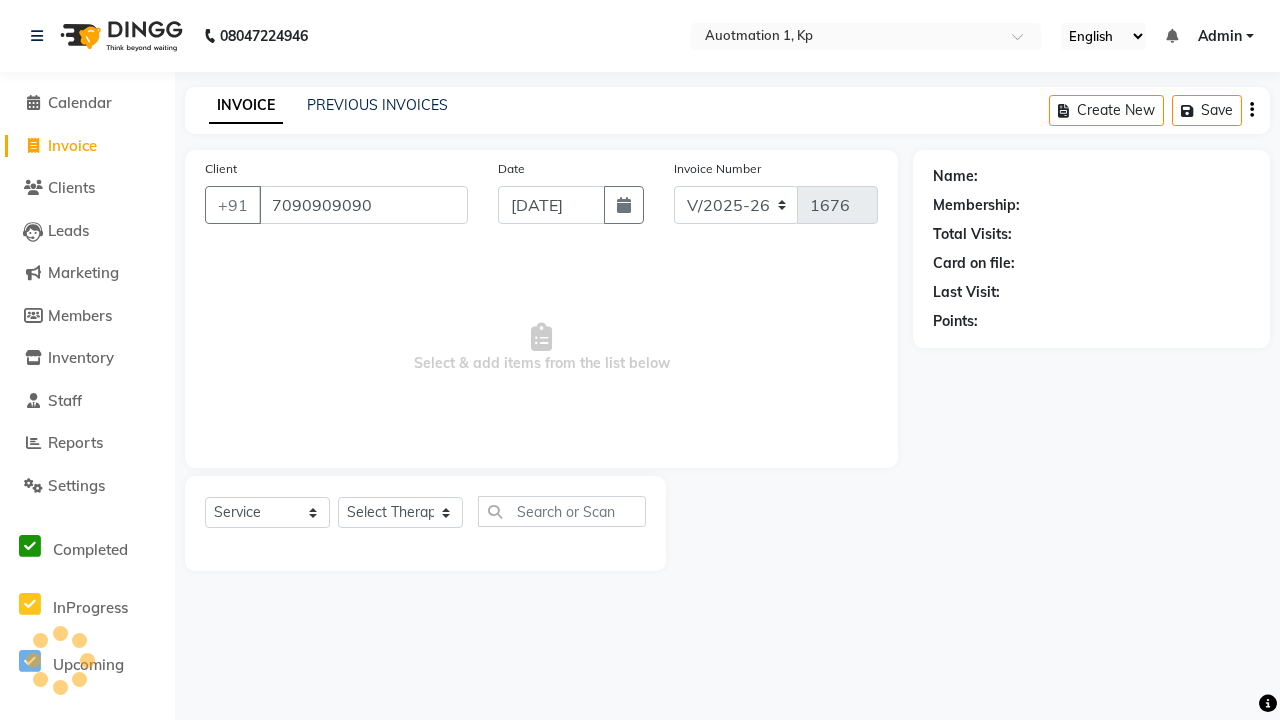 type on "7090909090" 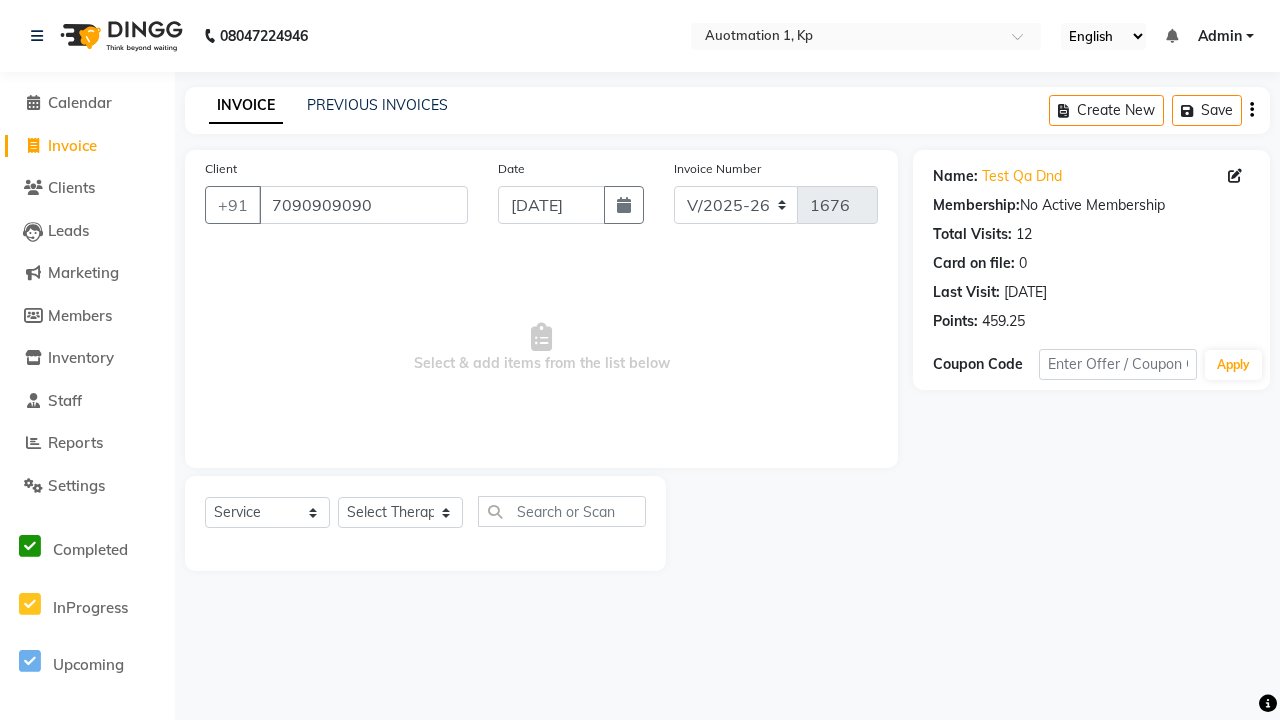 select on "P" 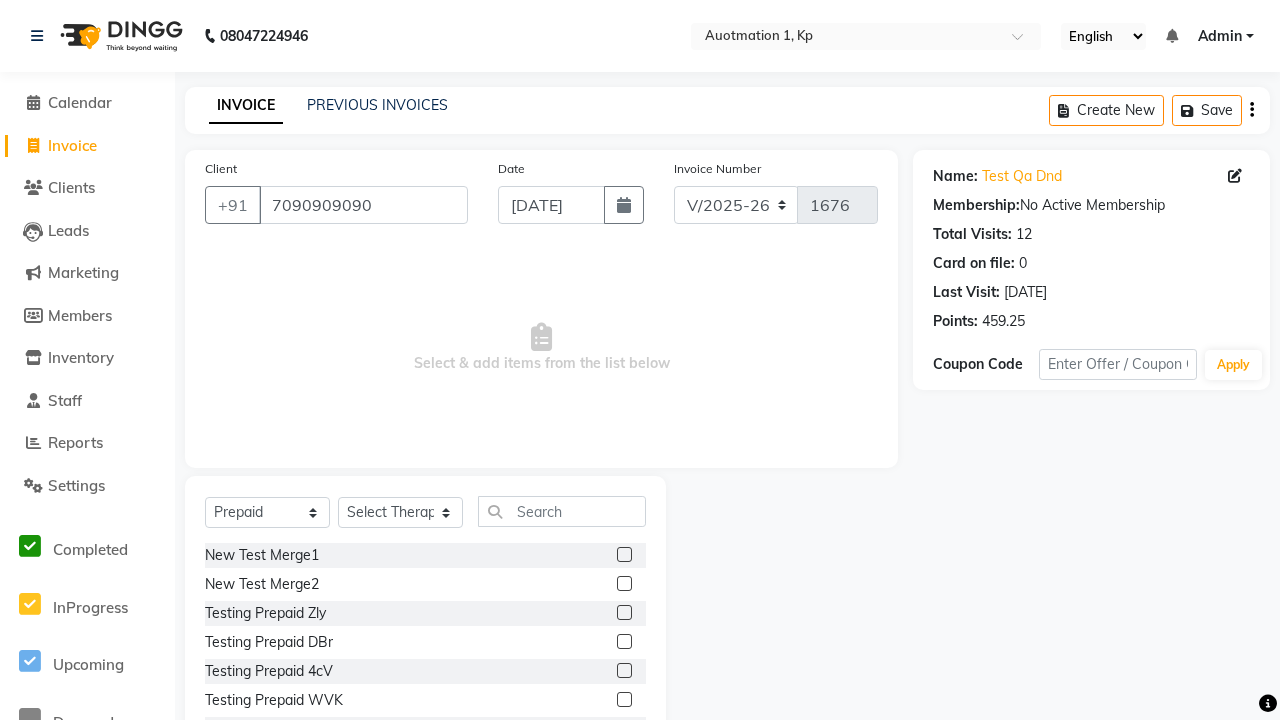 select on "5105" 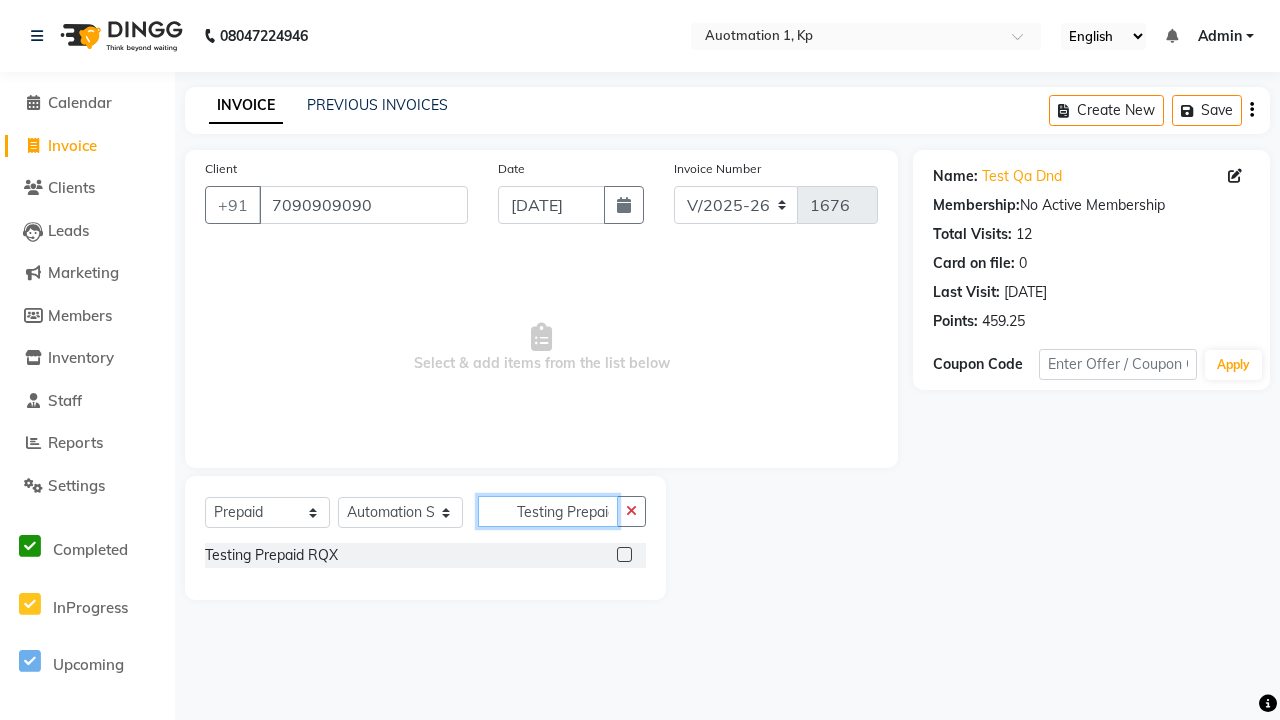 type on "Testing Prepaid RQX" 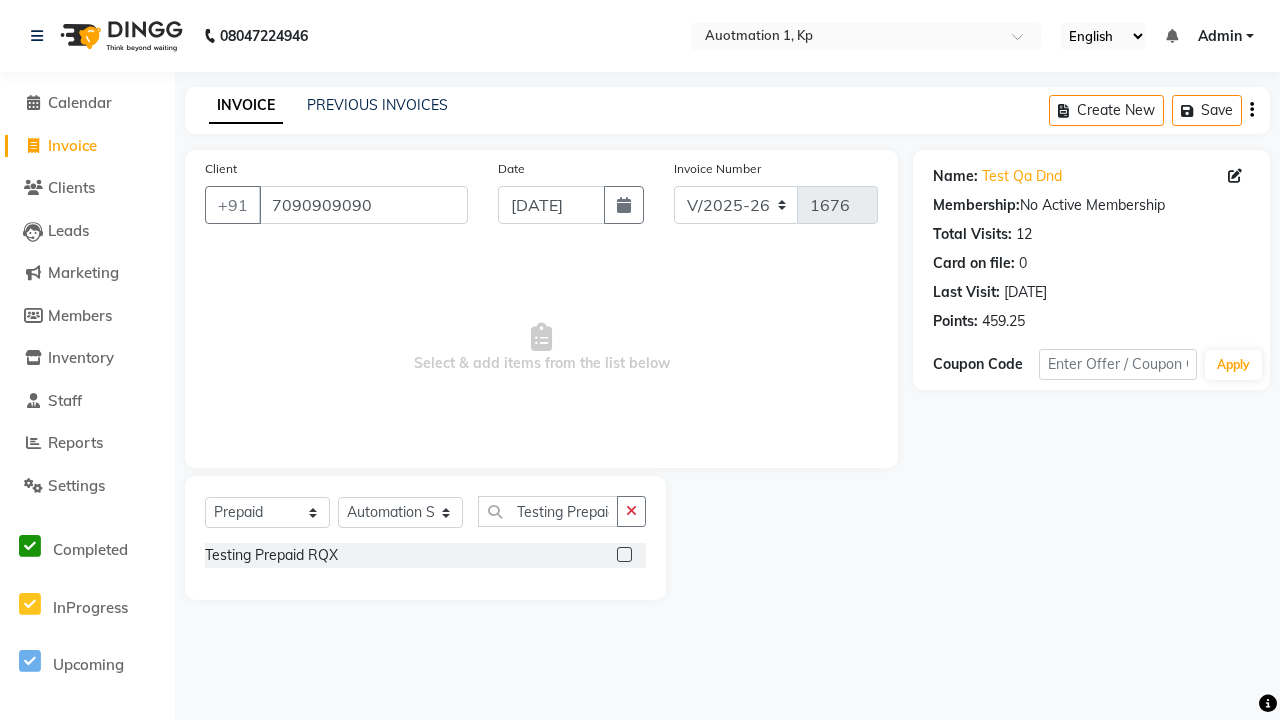 click 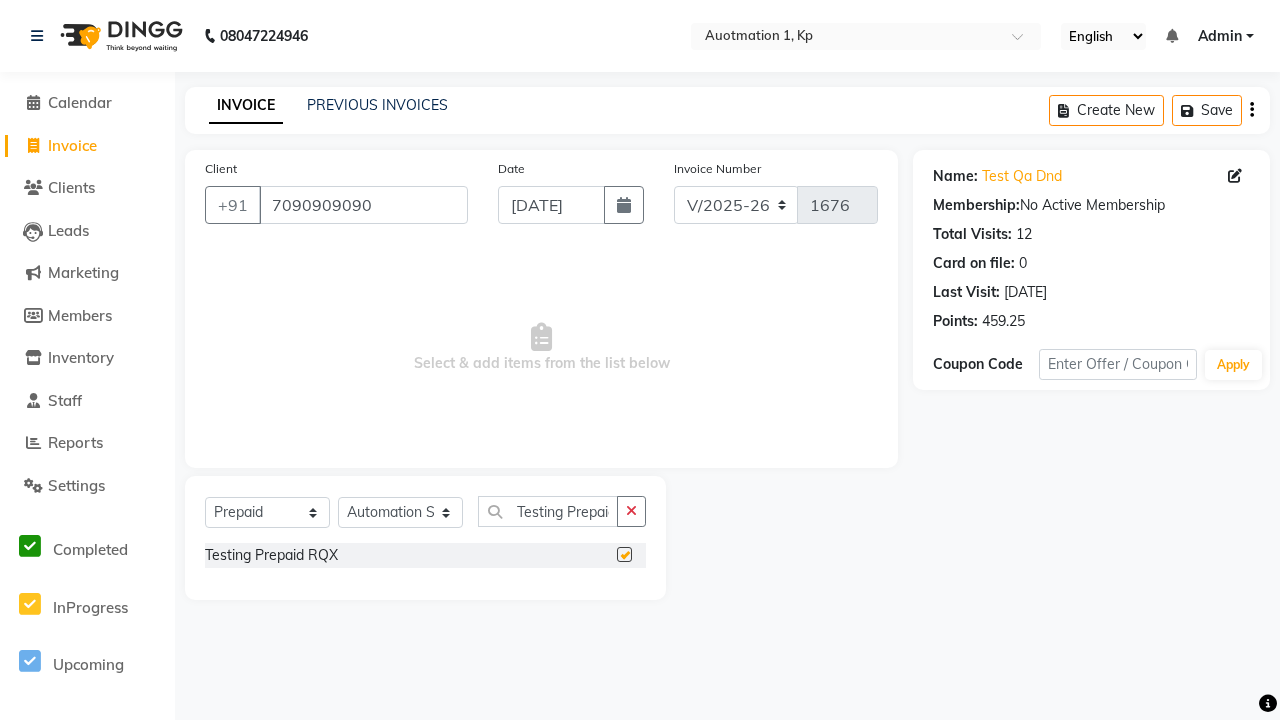 scroll, scrollTop: 0, scrollLeft: 0, axis: both 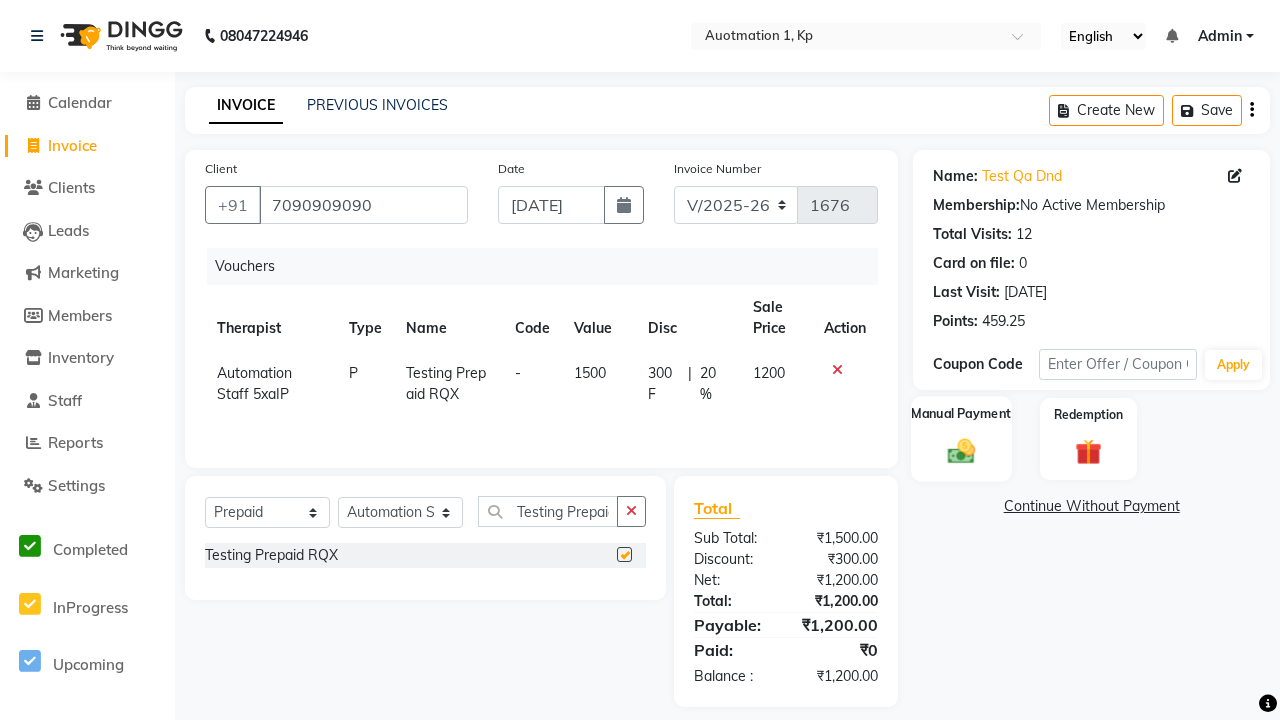click 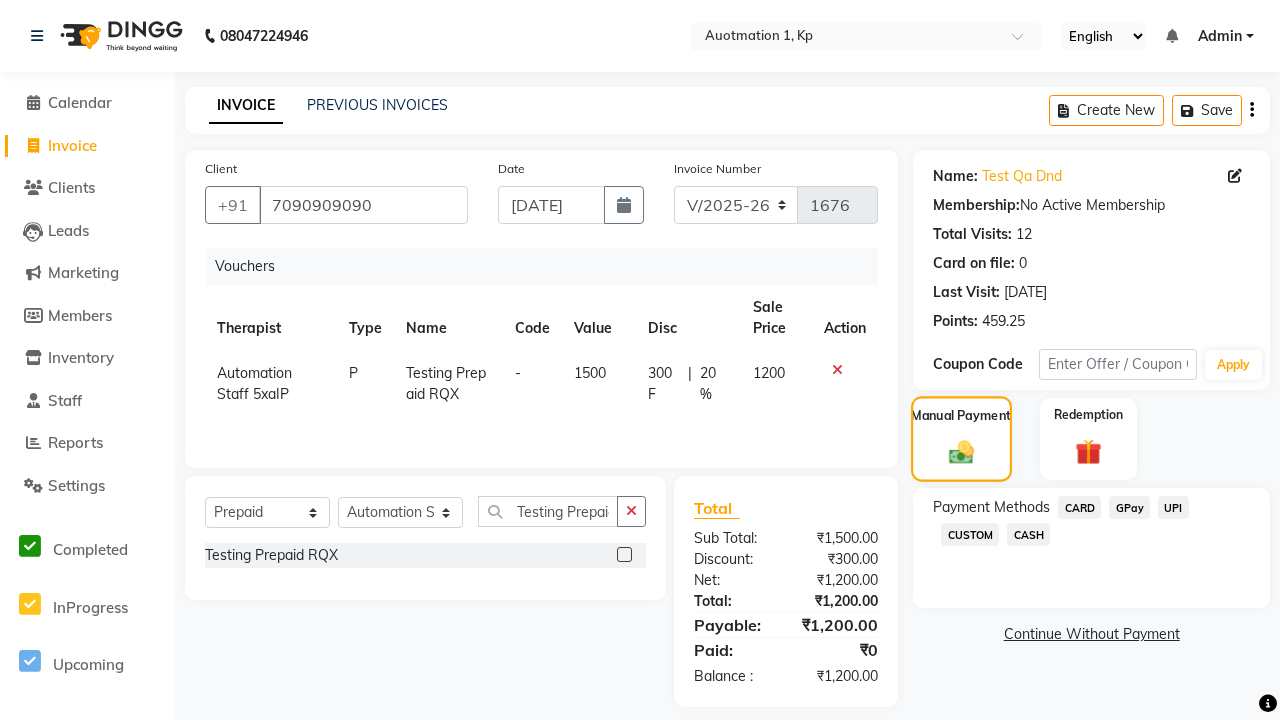 checkbox on "false" 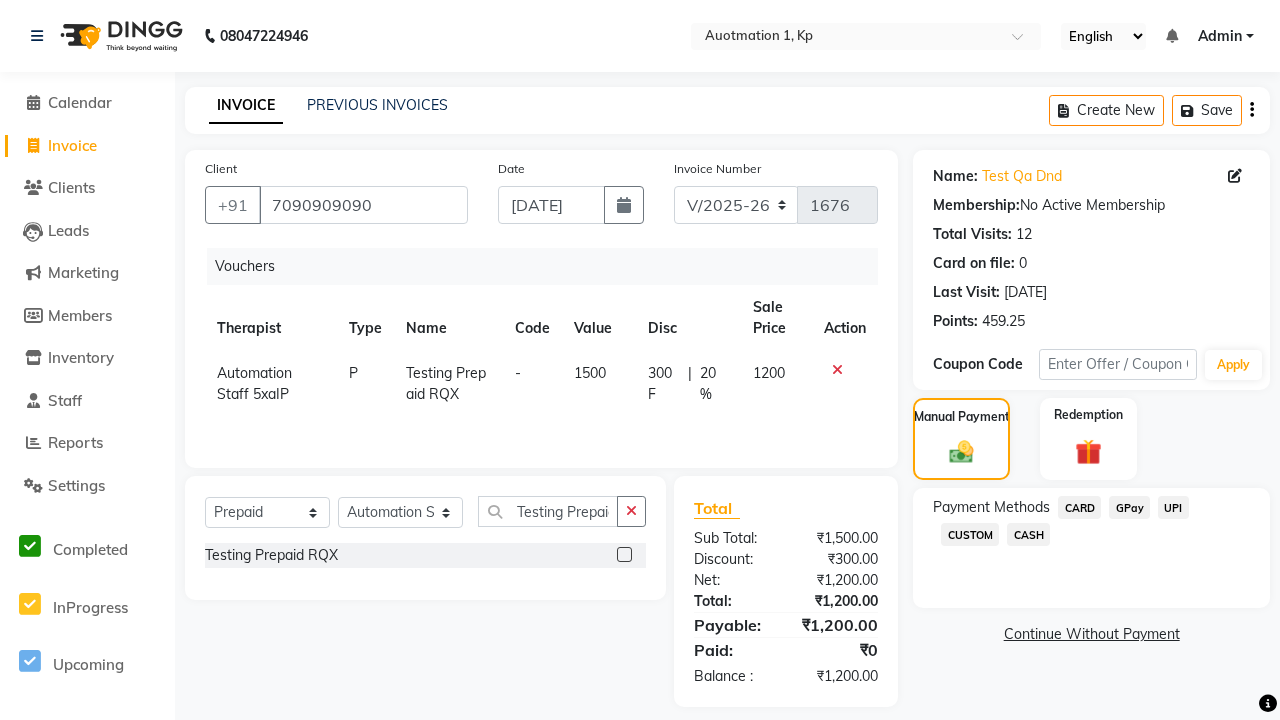 click on "CARD" 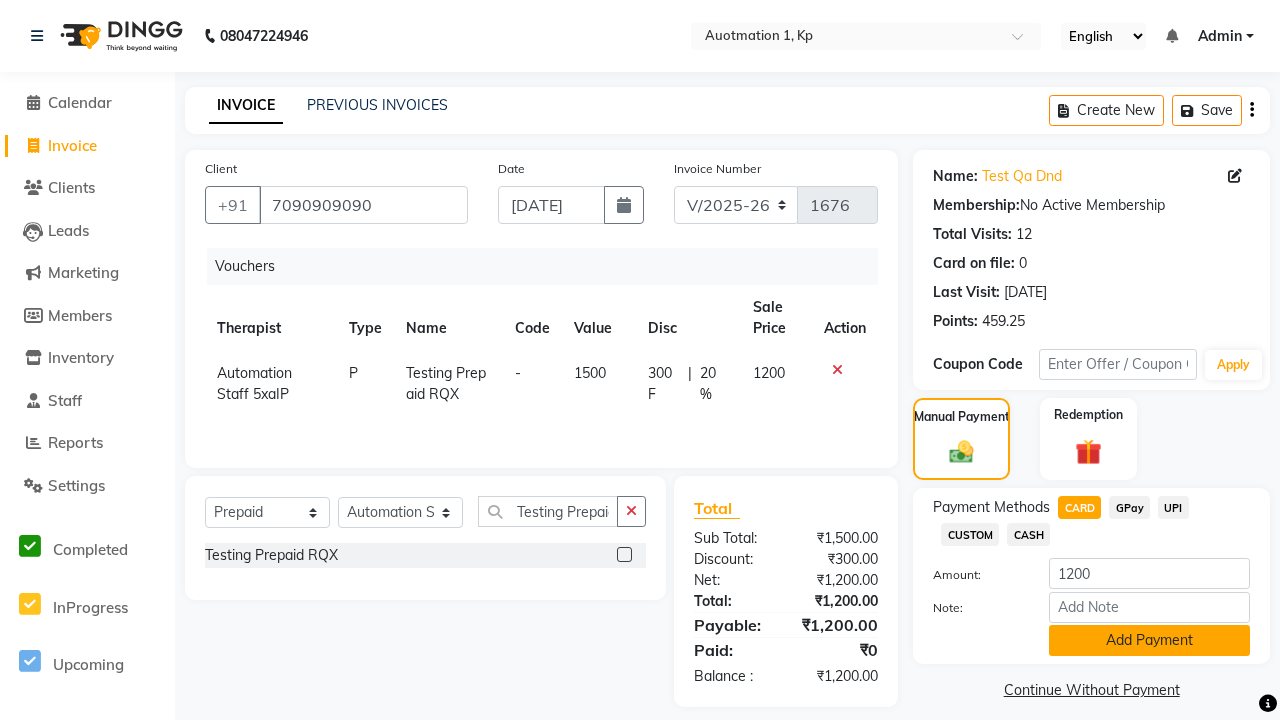 click on "Add Payment" 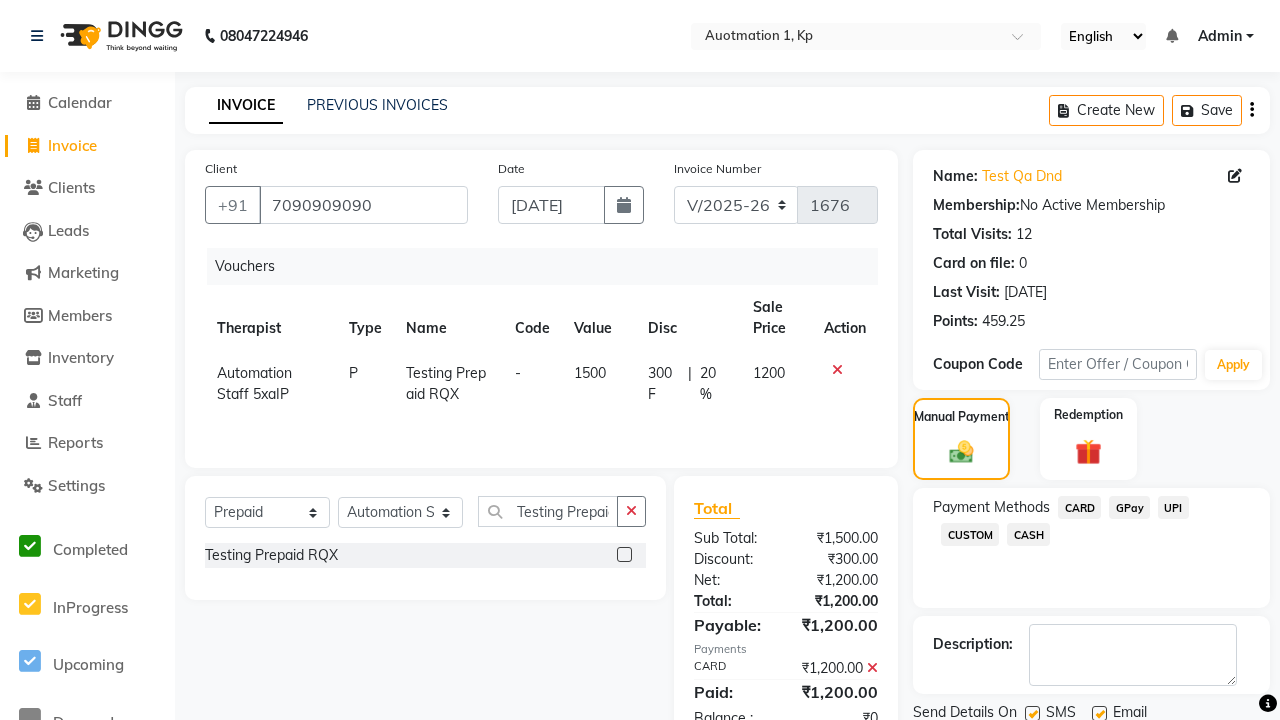 click 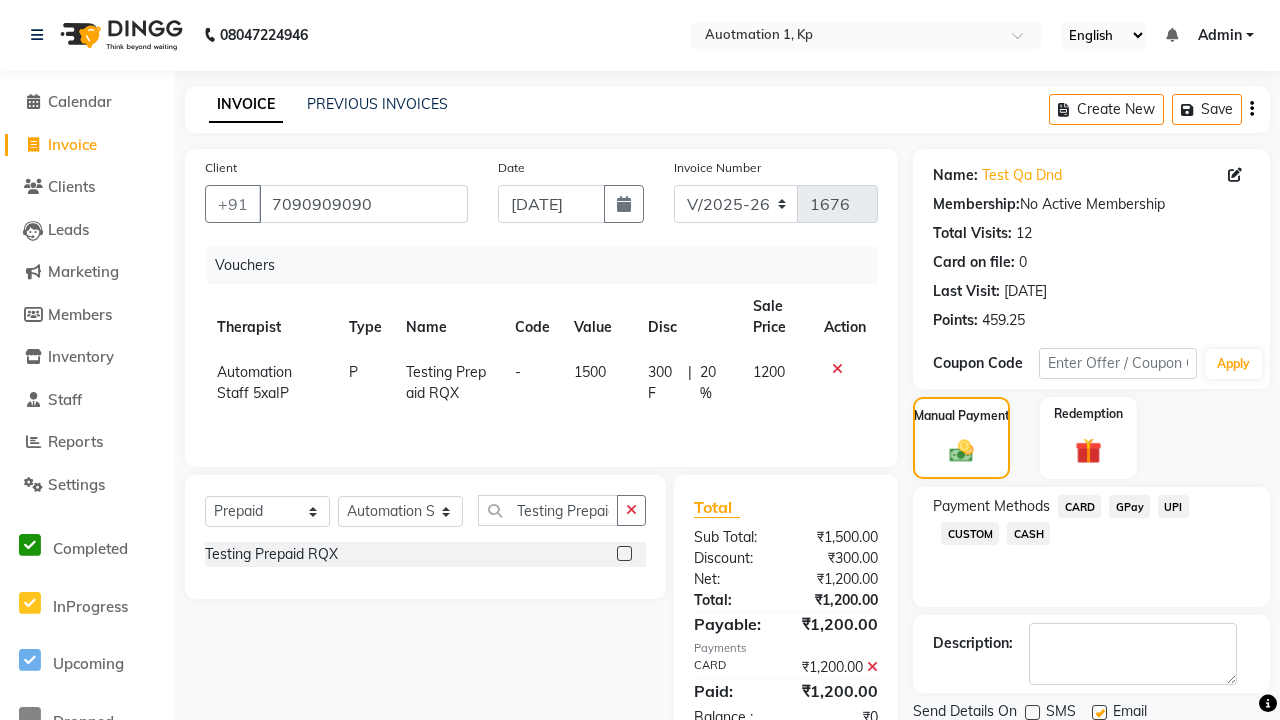 click 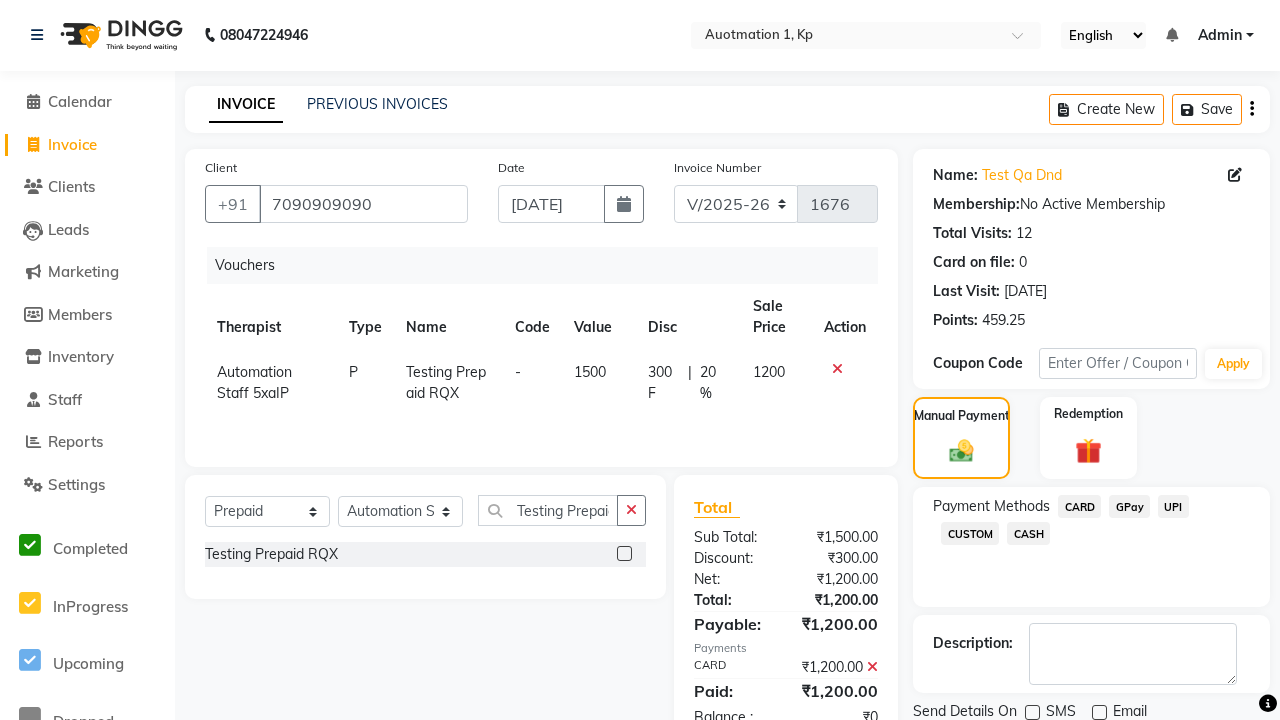click on "Checkout" 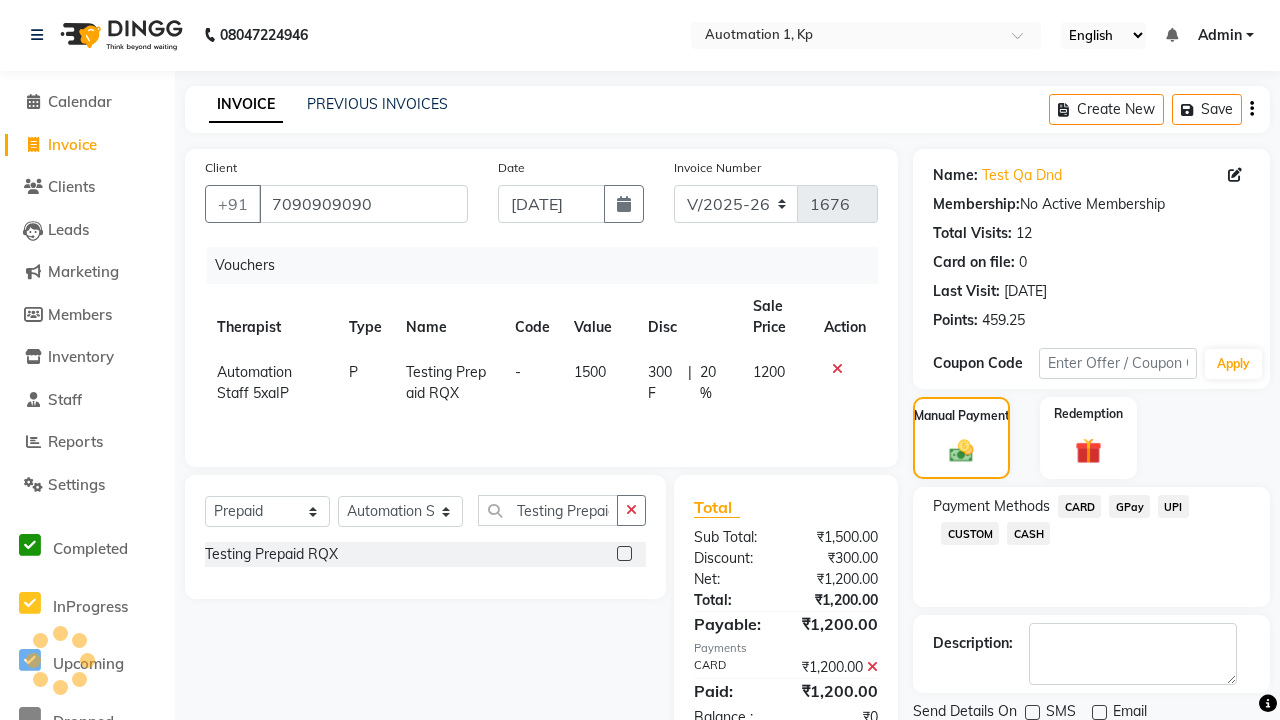 scroll, scrollTop: 80, scrollLeft: 0, axis: vertical 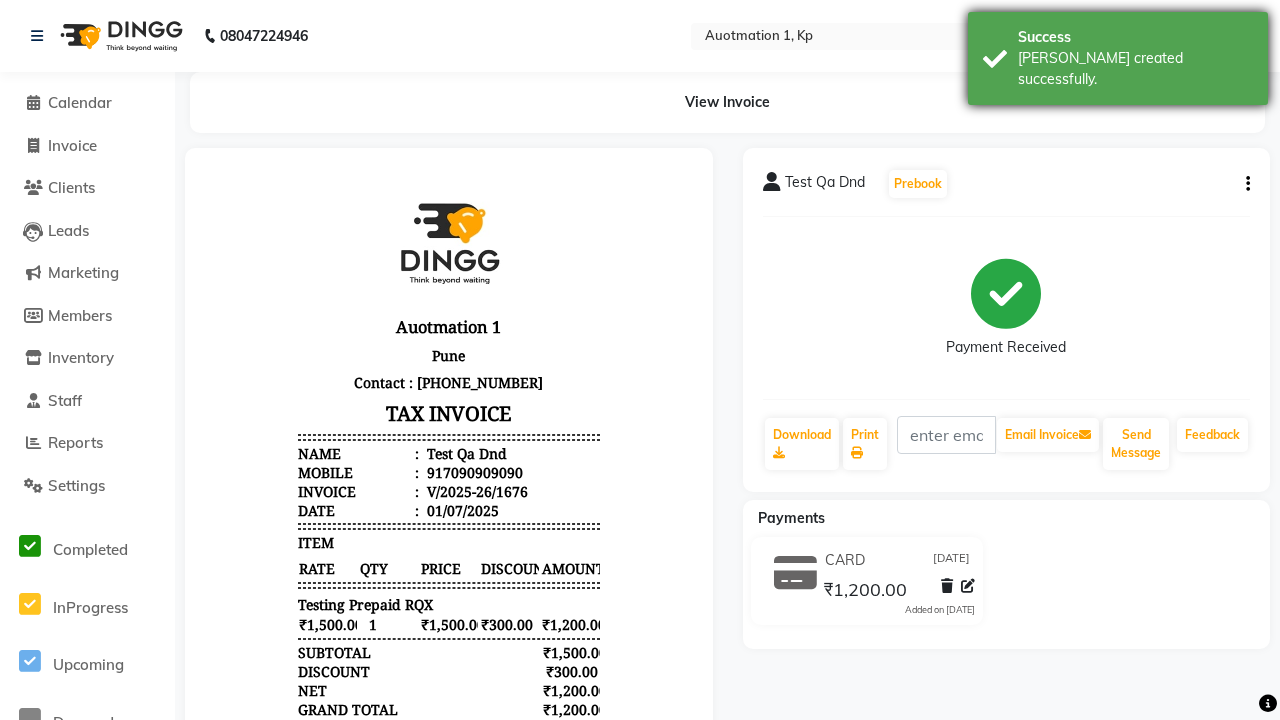 click on "[PERSON_NAME] created successfully." at bounding box center (1135, 69) 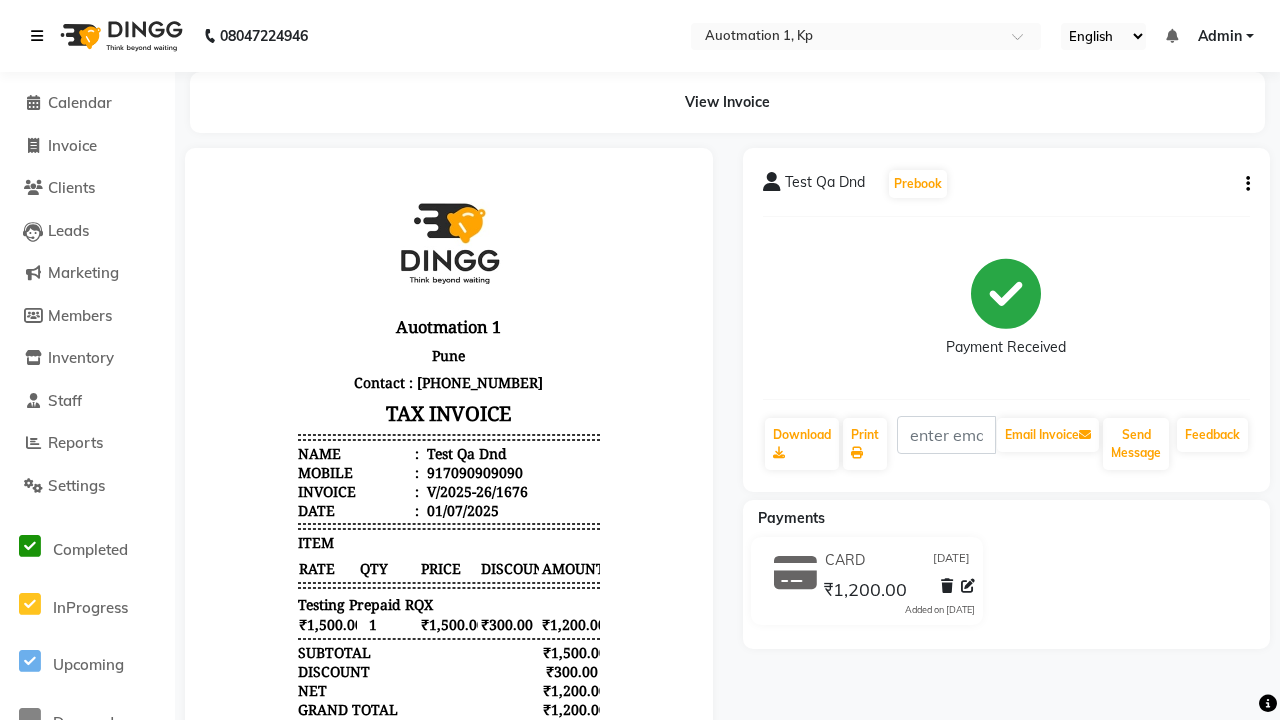 click at bounding box center [37, 36] 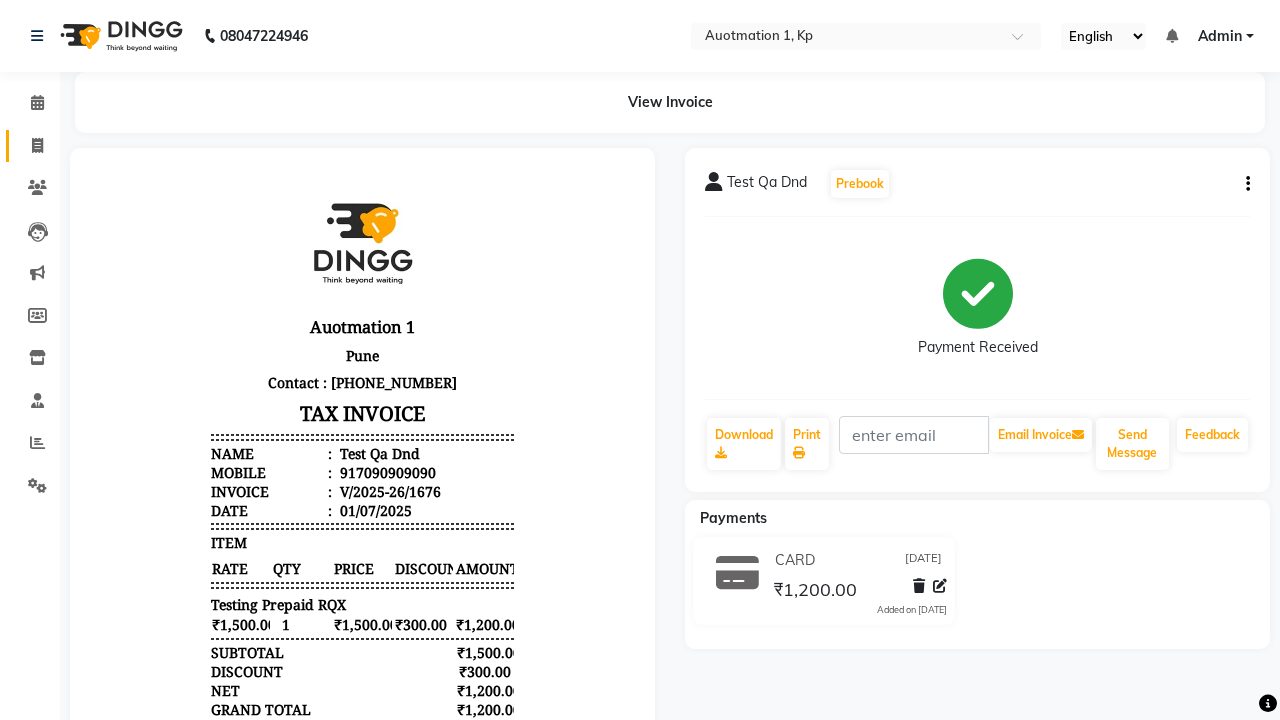 click 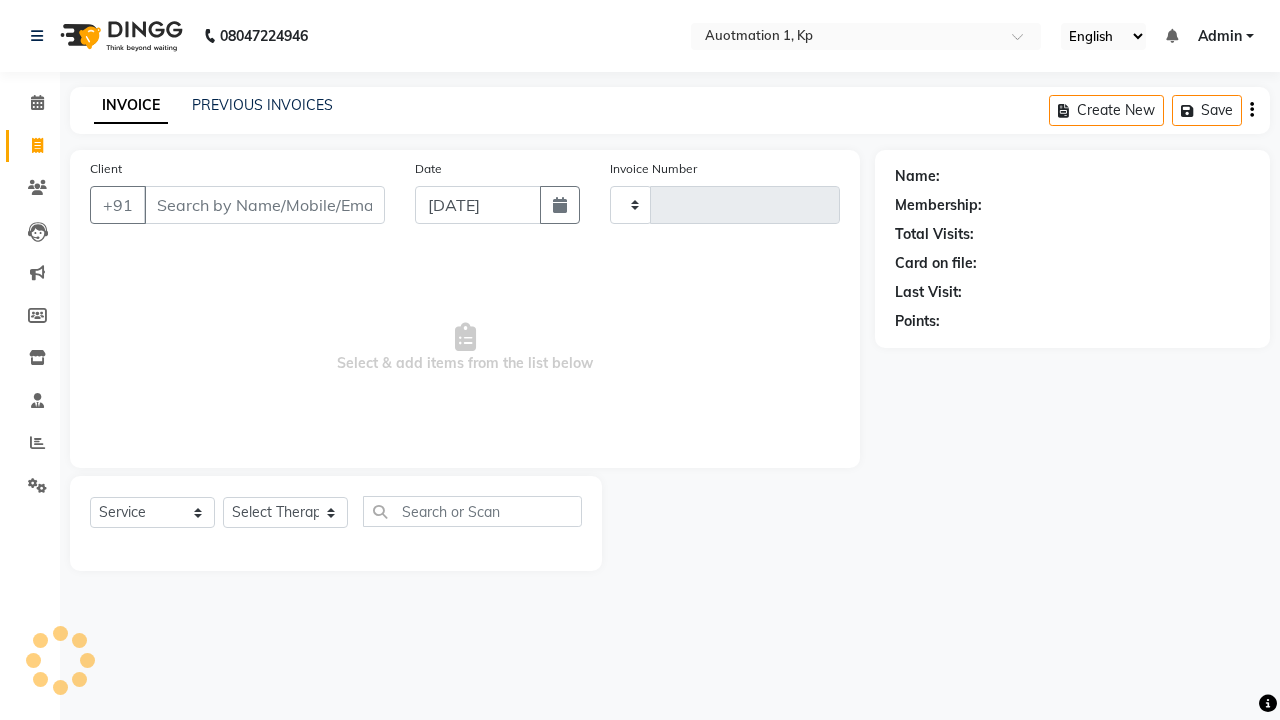 type on "1677" 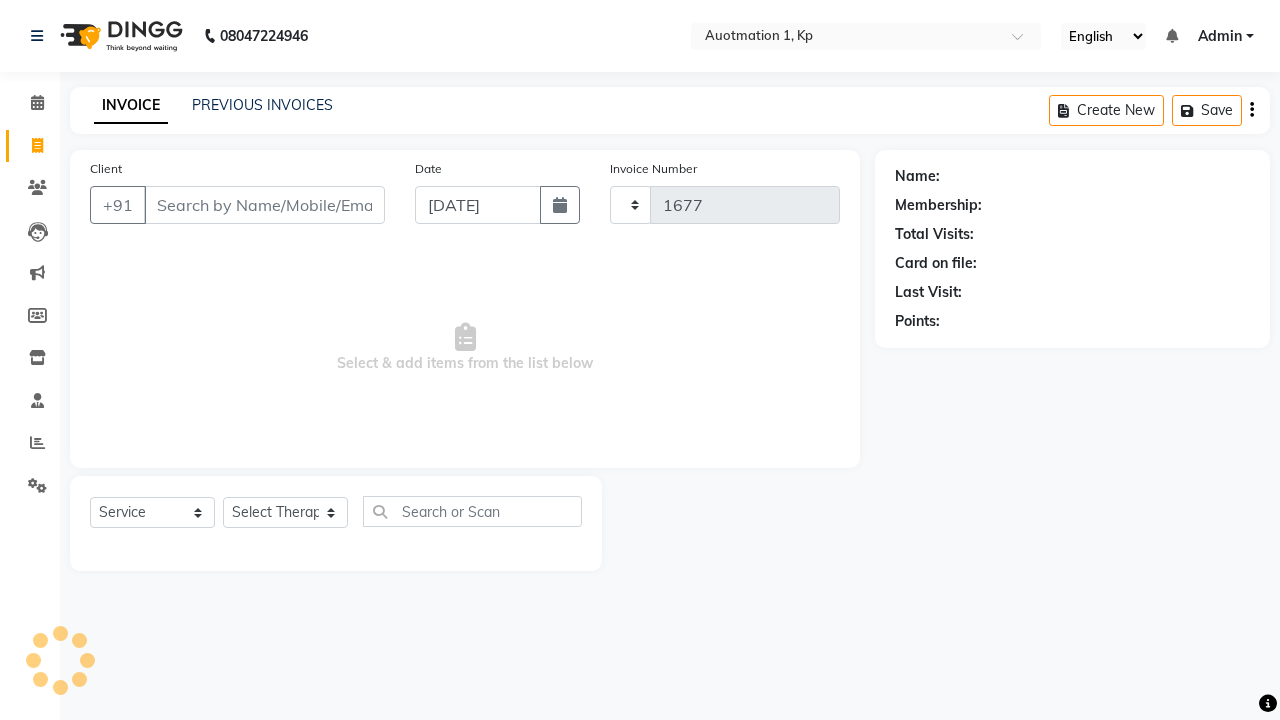 select on "150" 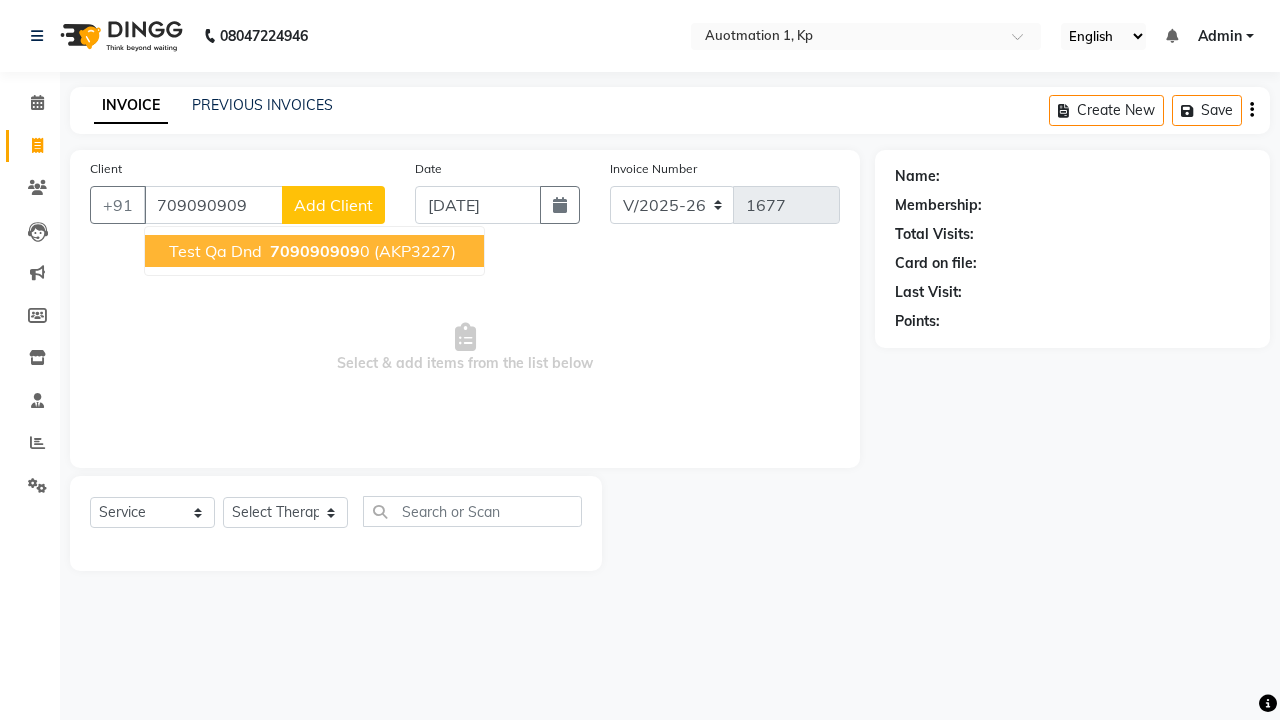 click on "709090909" at bounding box center [315, 251] 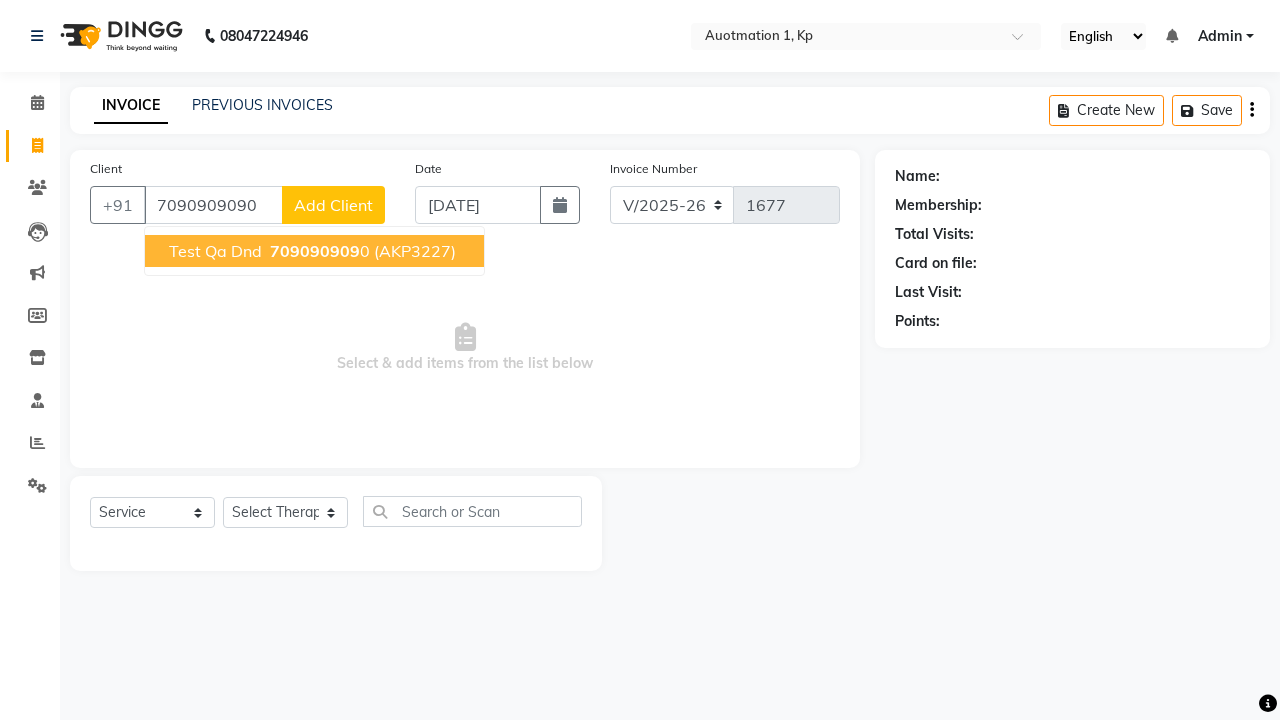 type on "7090909090" 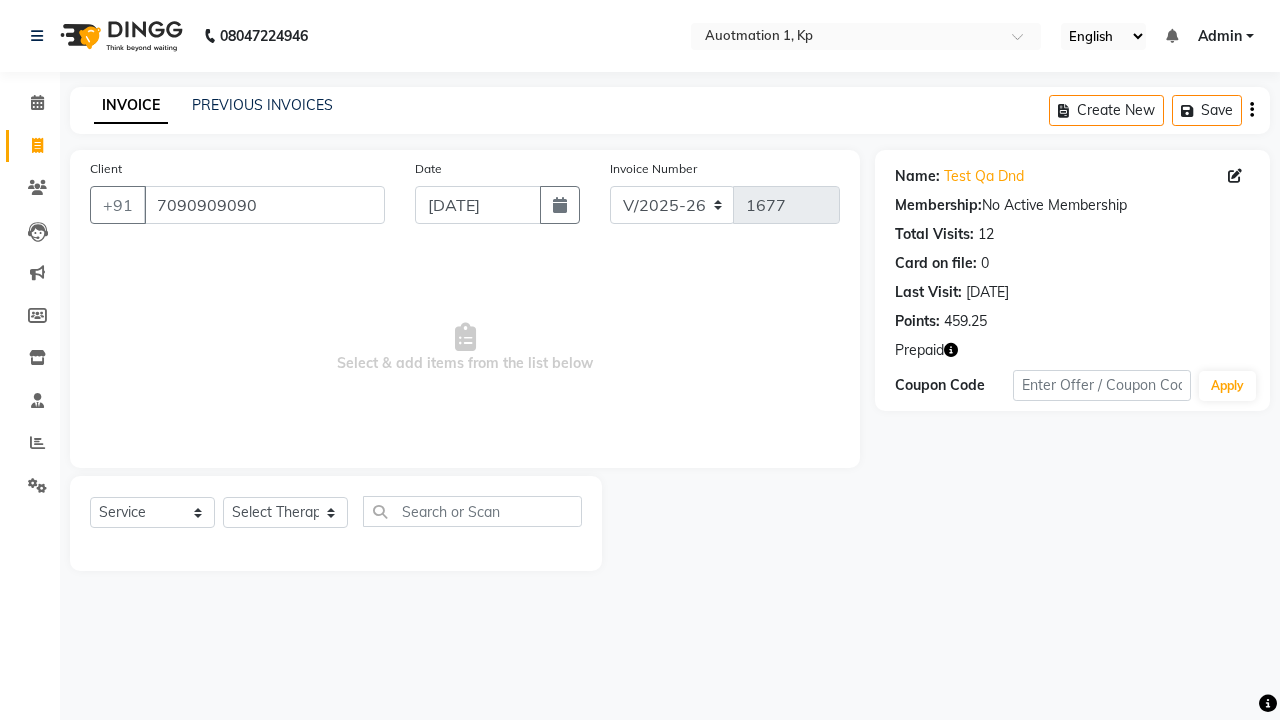 select on "5105" 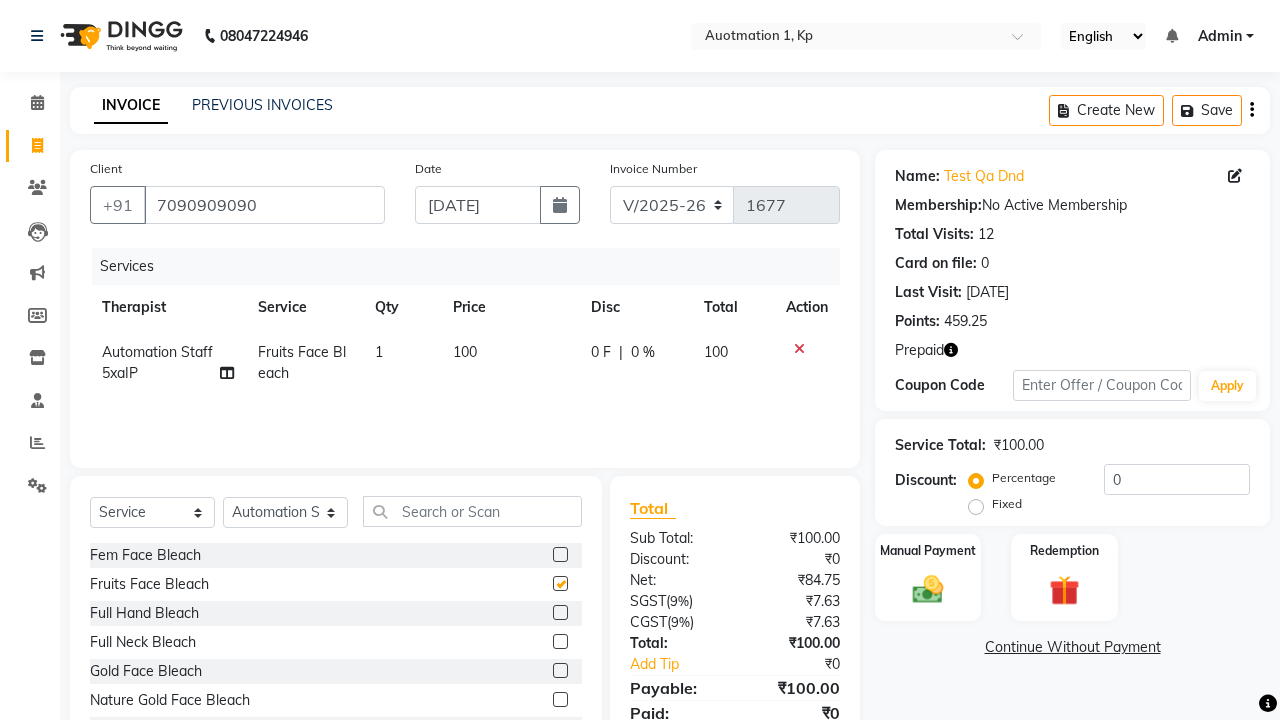 checkbox on "false" 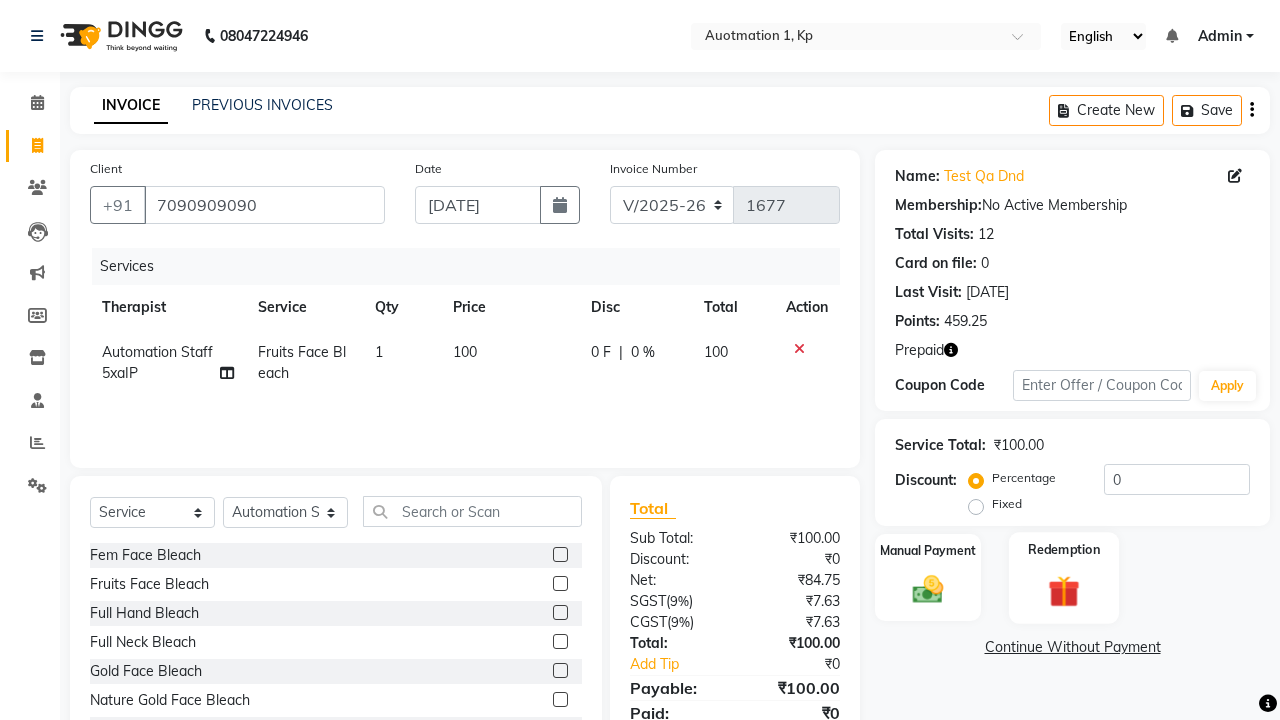 click 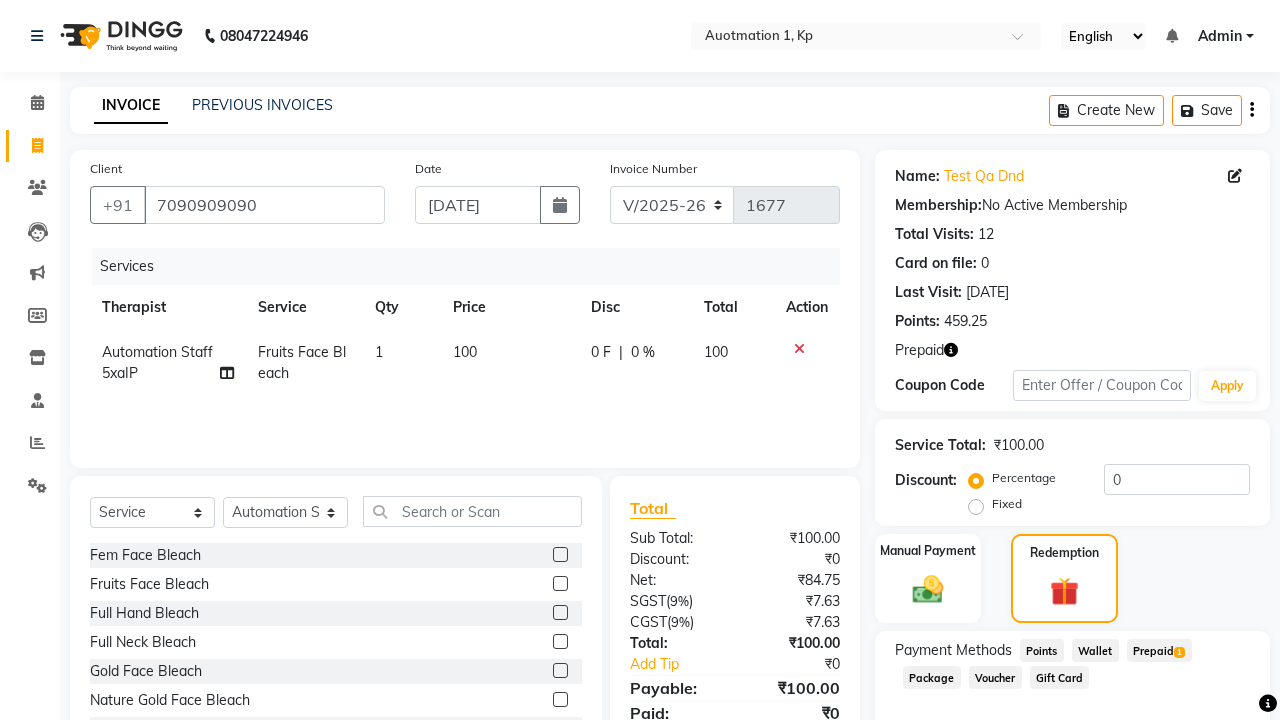 click on "Prepaid  1" 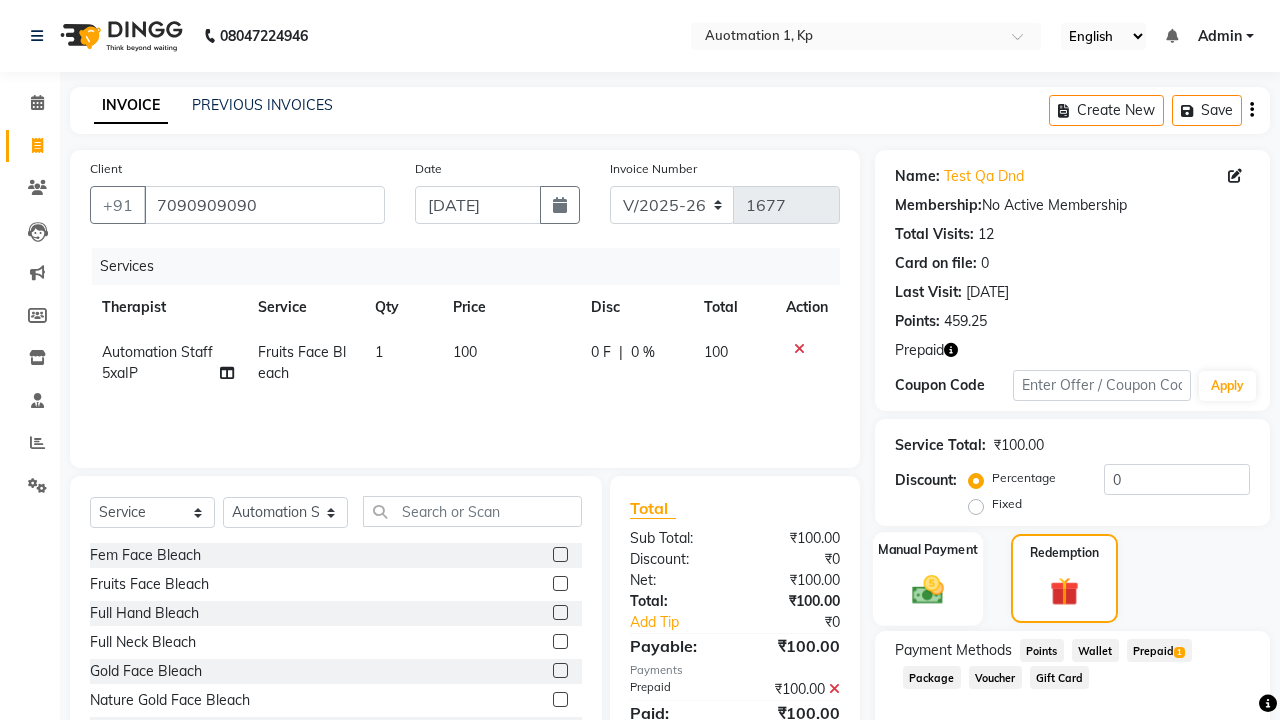 click 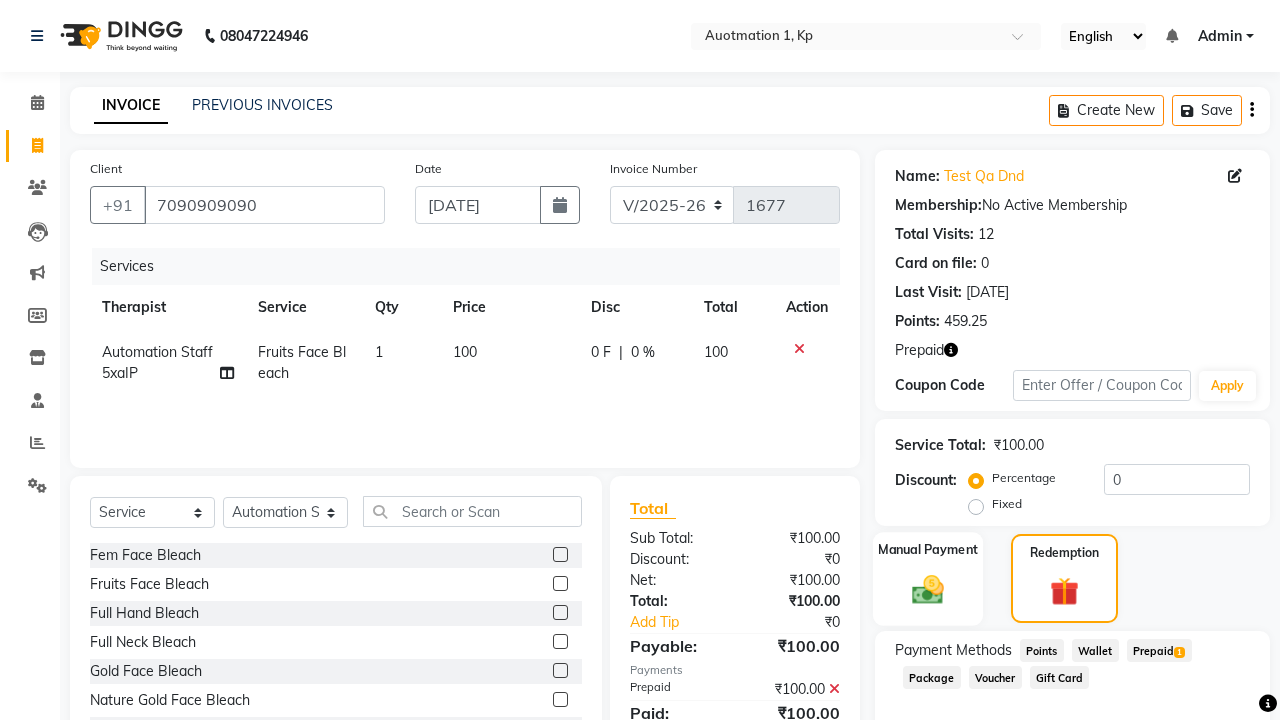scroll, scrollTop: 145, scrollLeft: 0, axis: vertical 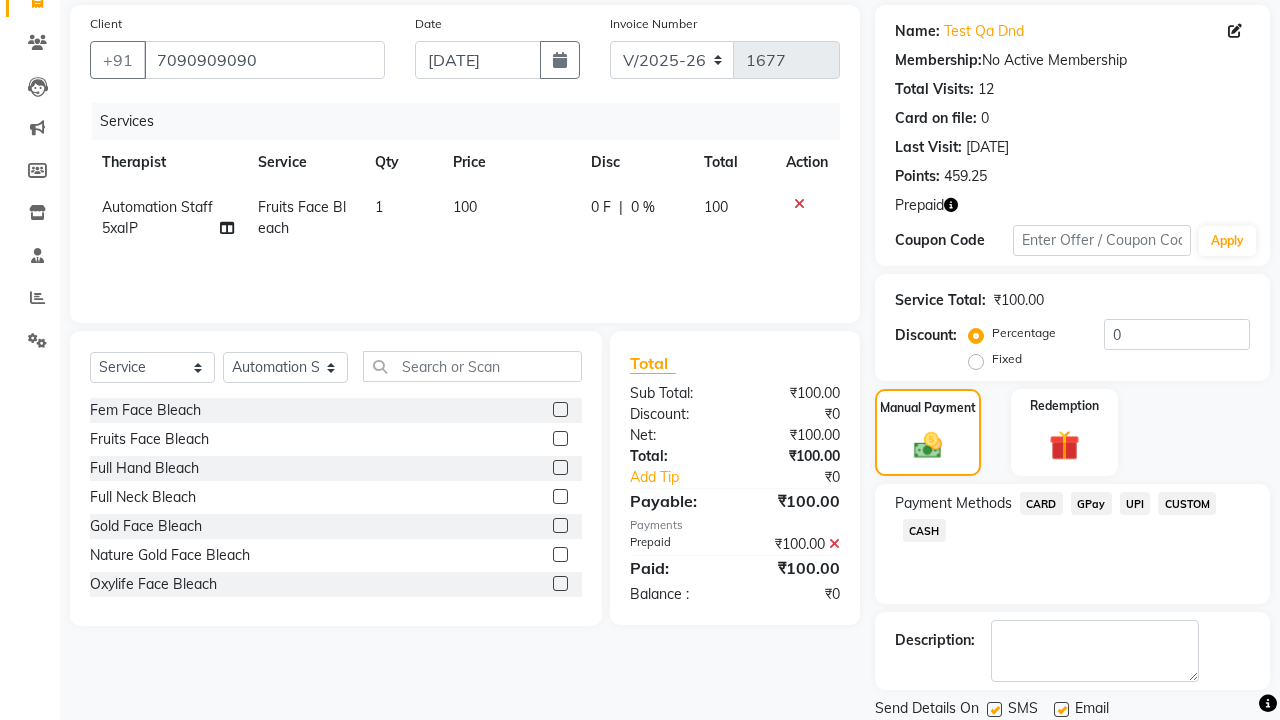 click on "CARD" 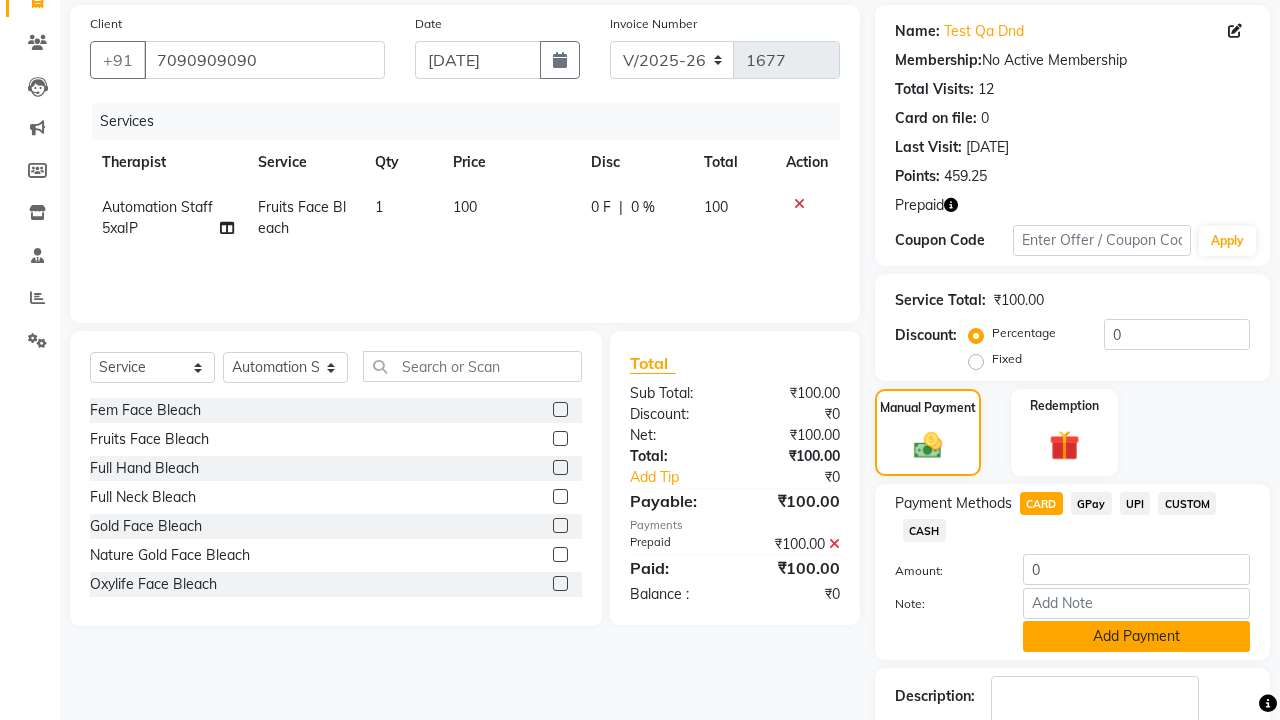 click on "Add Payment" 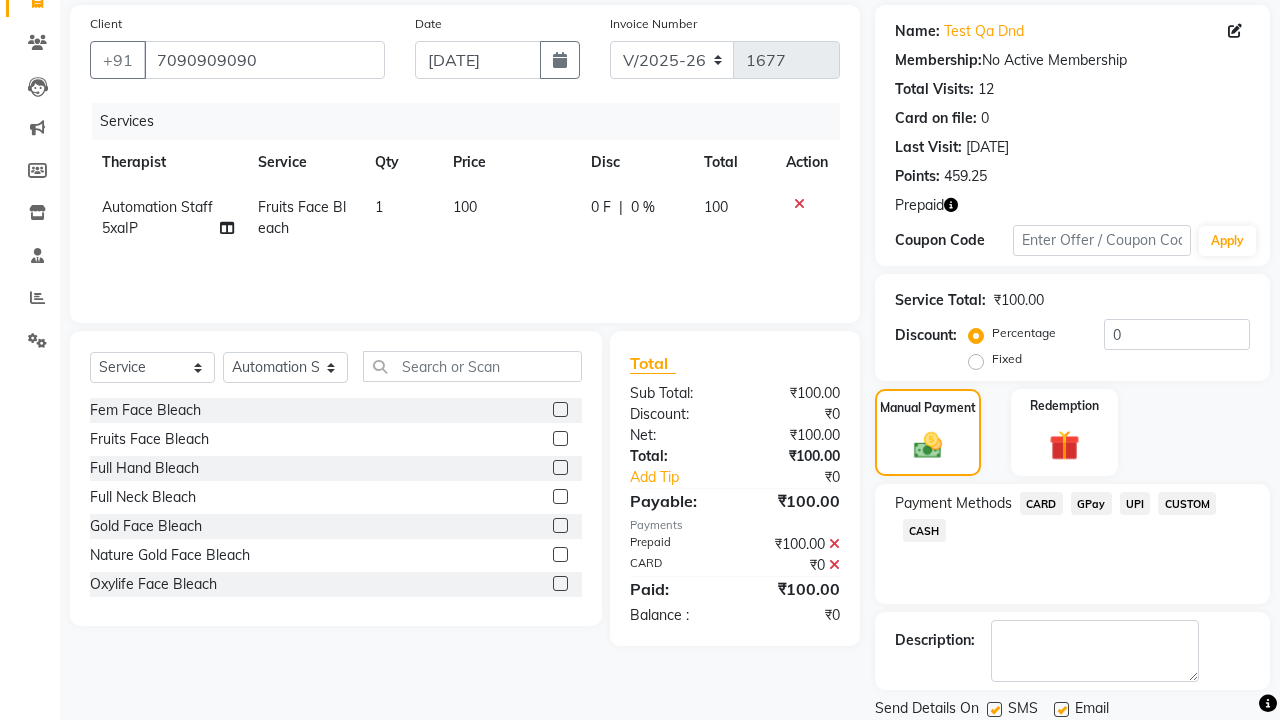 click 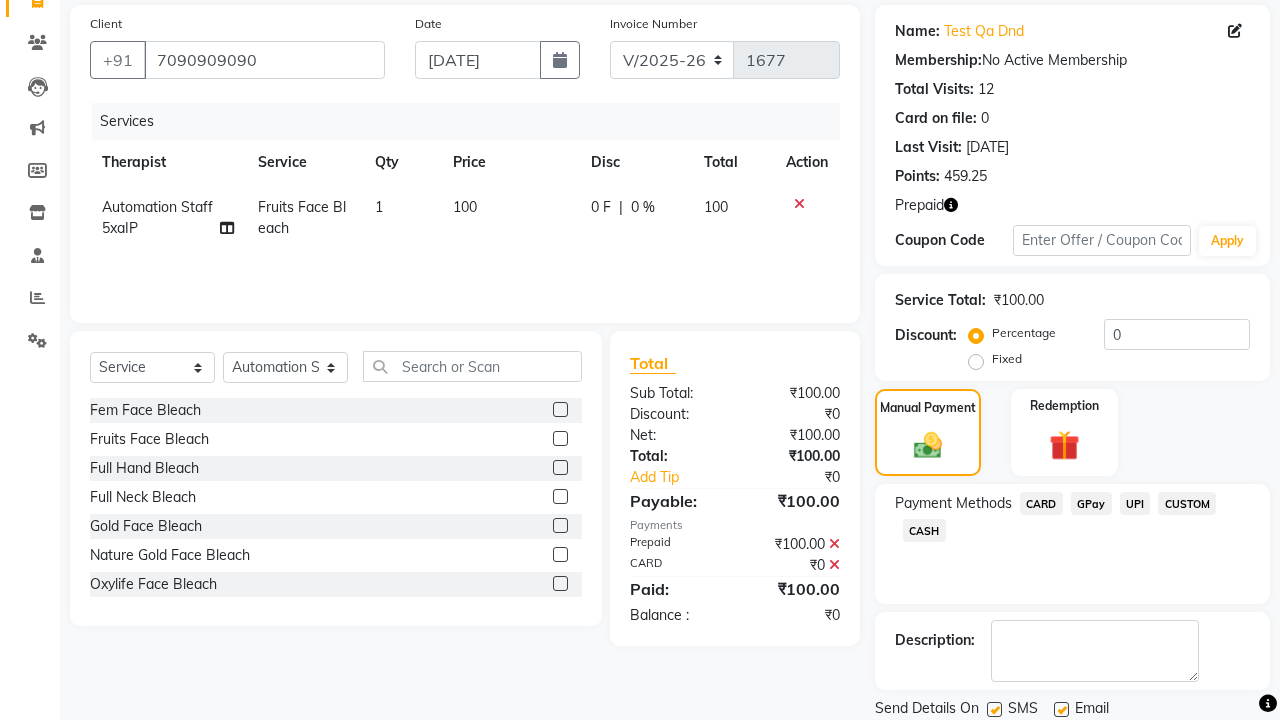 click at bounding box center [993, 710] 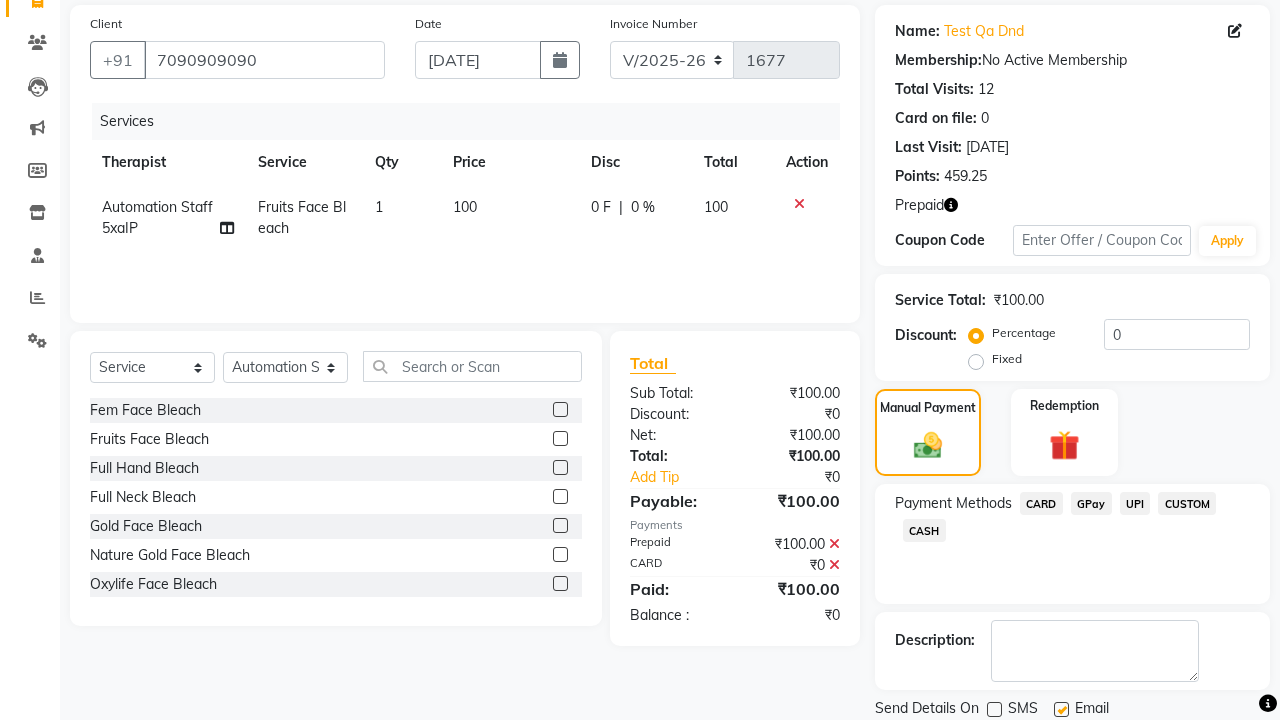 click 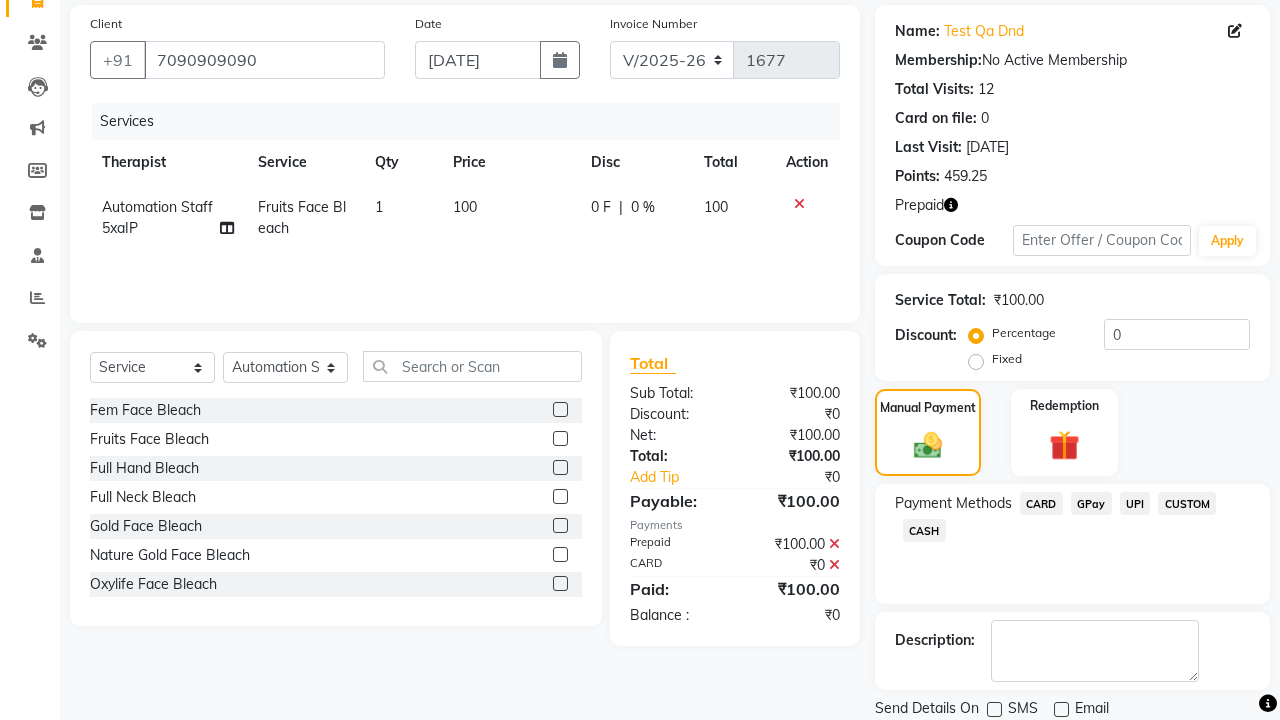 click on "Checkout" 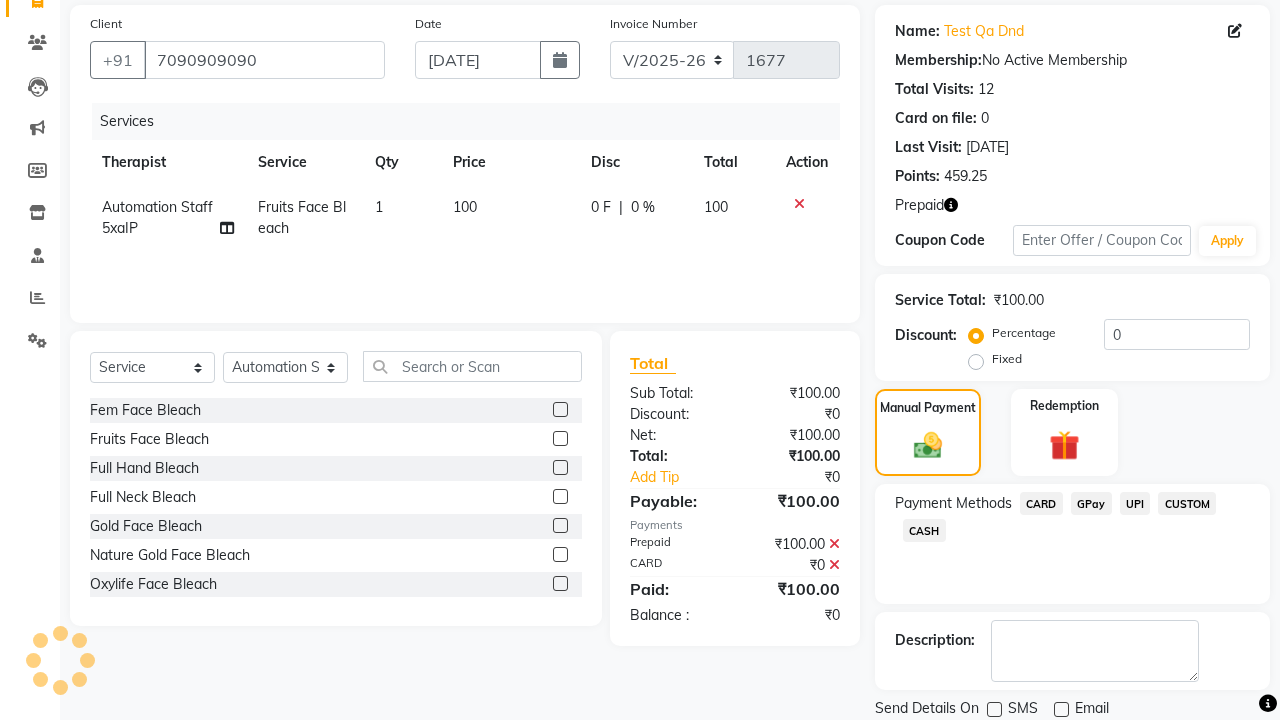 scroll, scrollTop: 213, scrollLeft: 0, axis: vertical 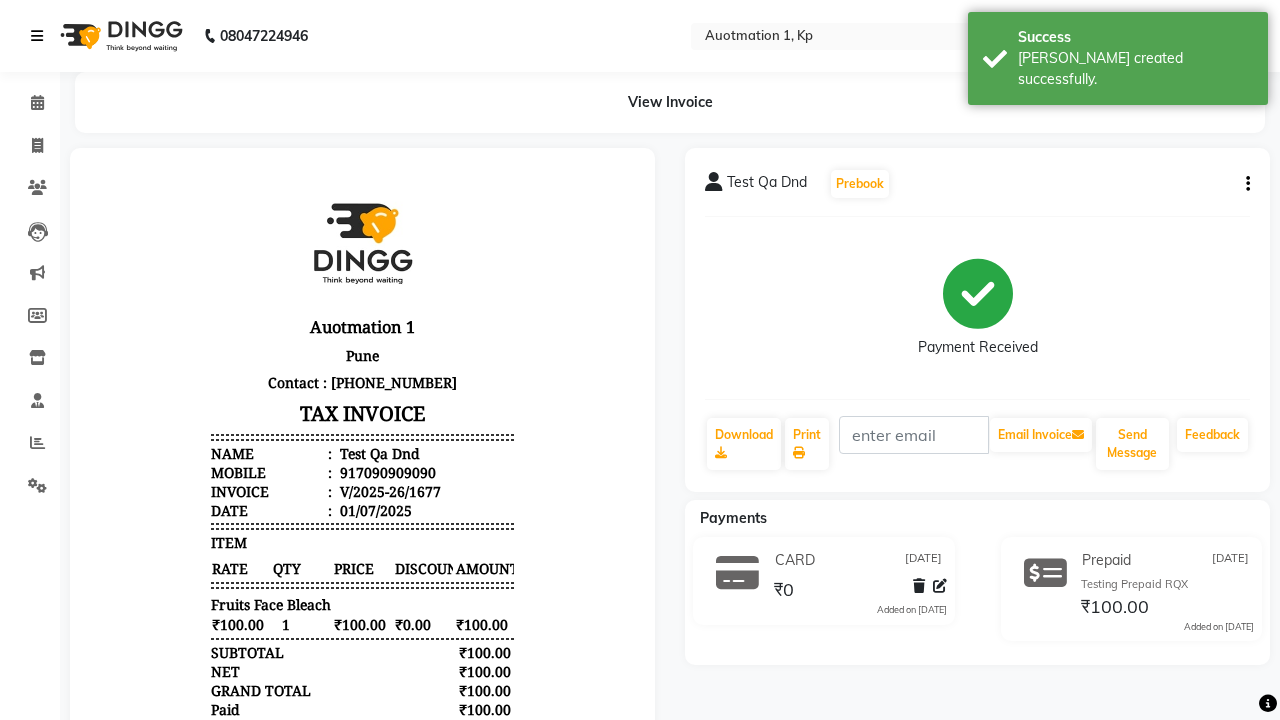 click on "[PERSON_NAME] created successfully." at bounding box center [1135, 69] 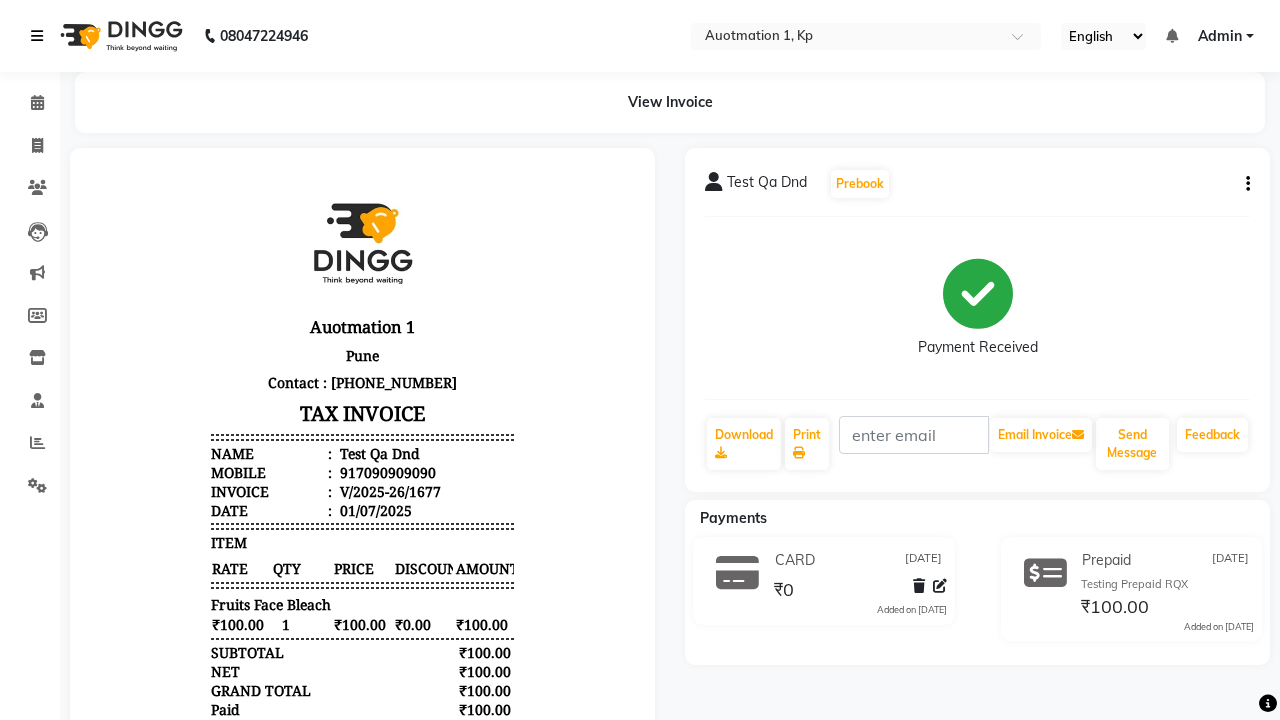 click at bounding box center (37, 36) 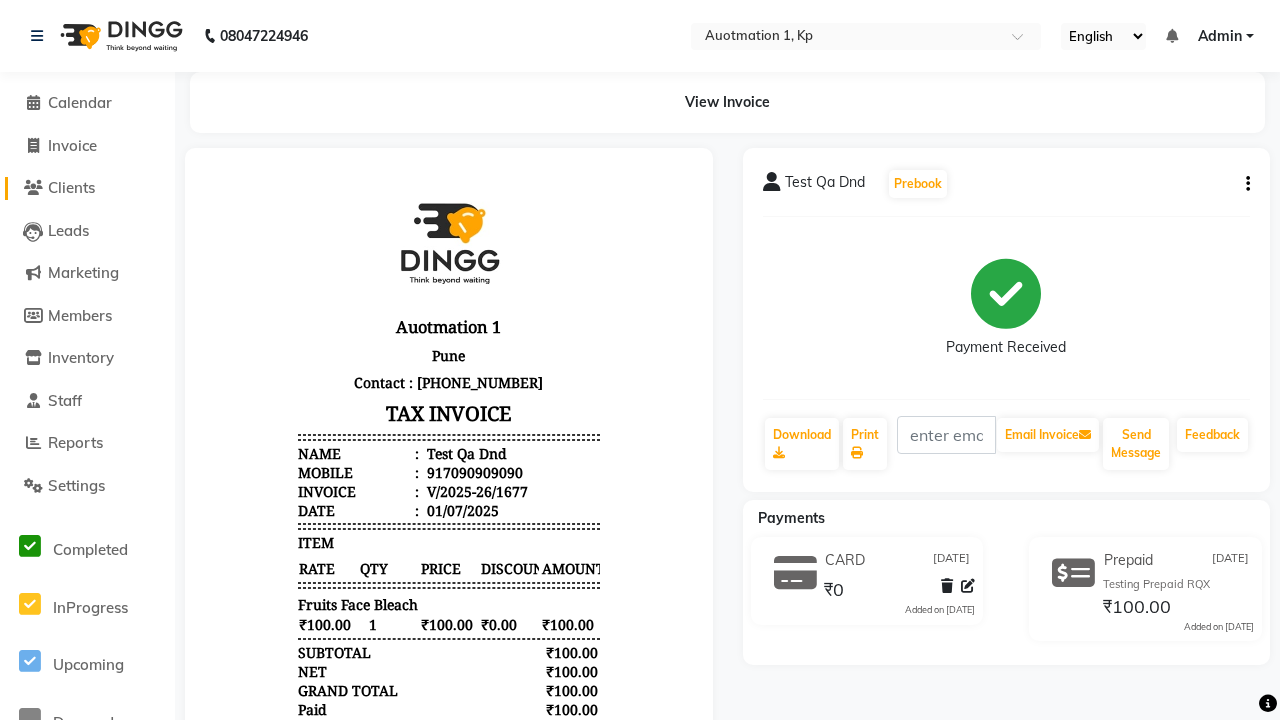 click on "Clients" 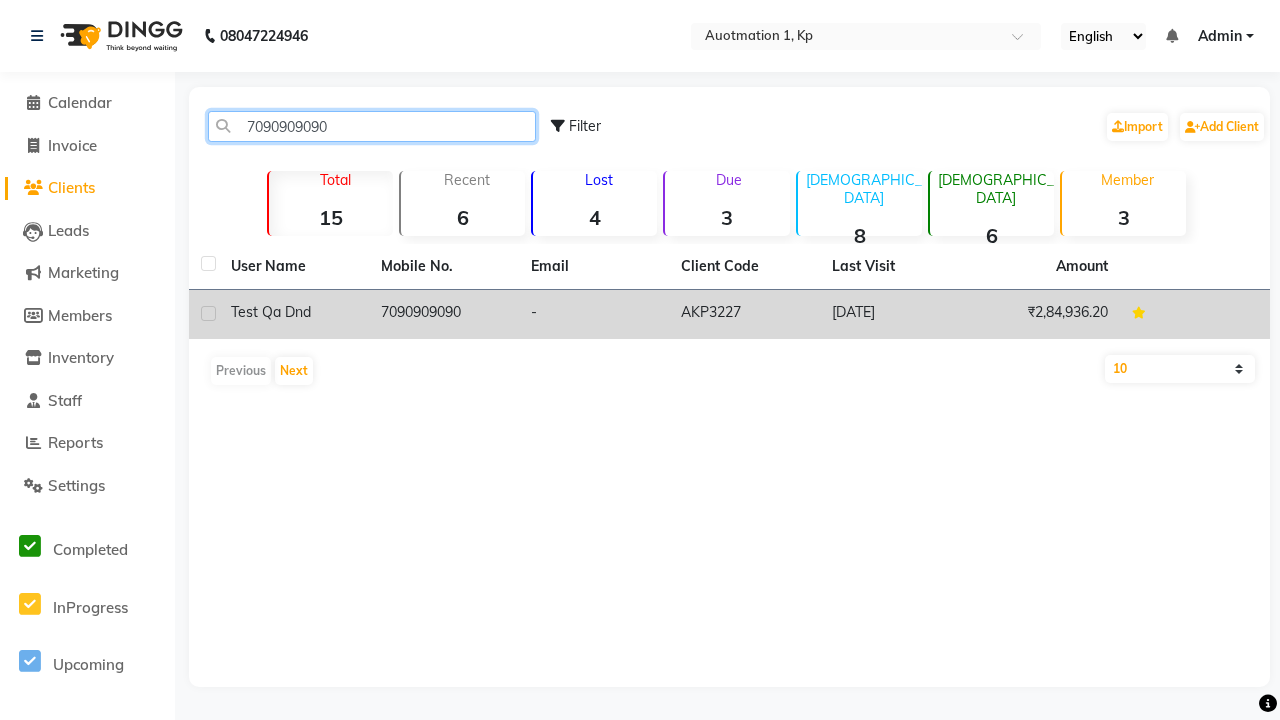 type on "7090909090" 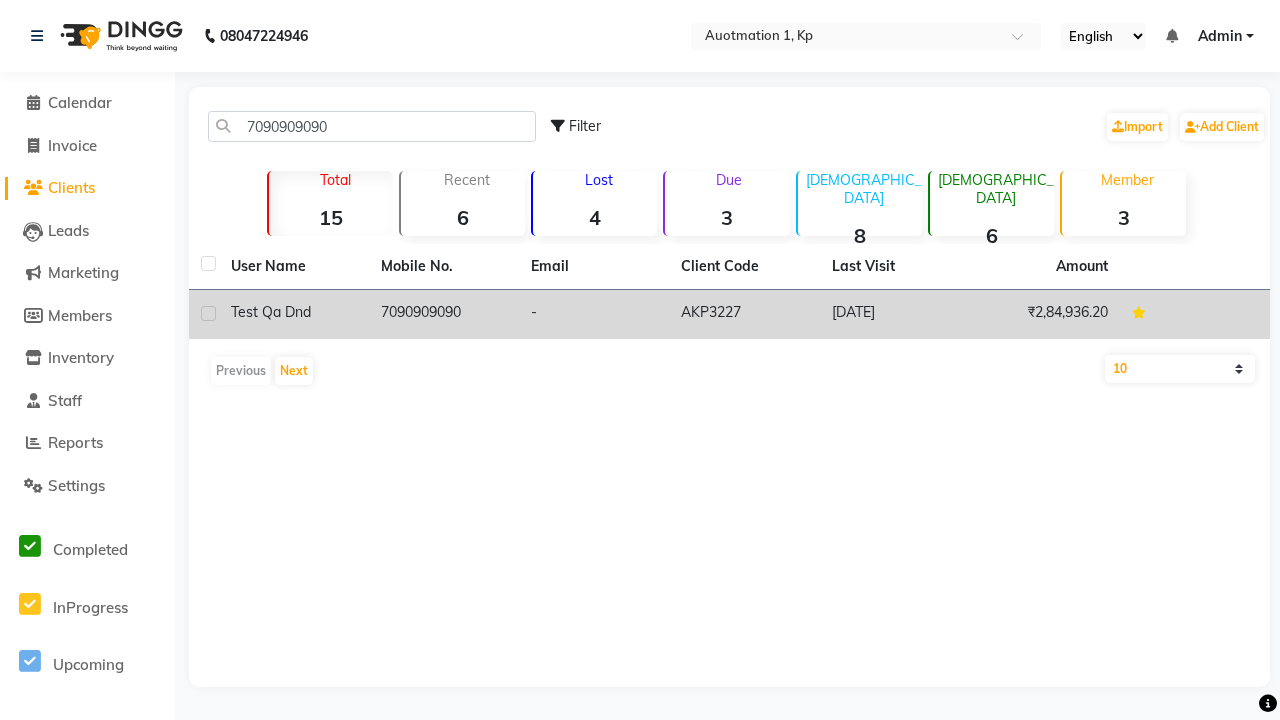 click on "7090909090" 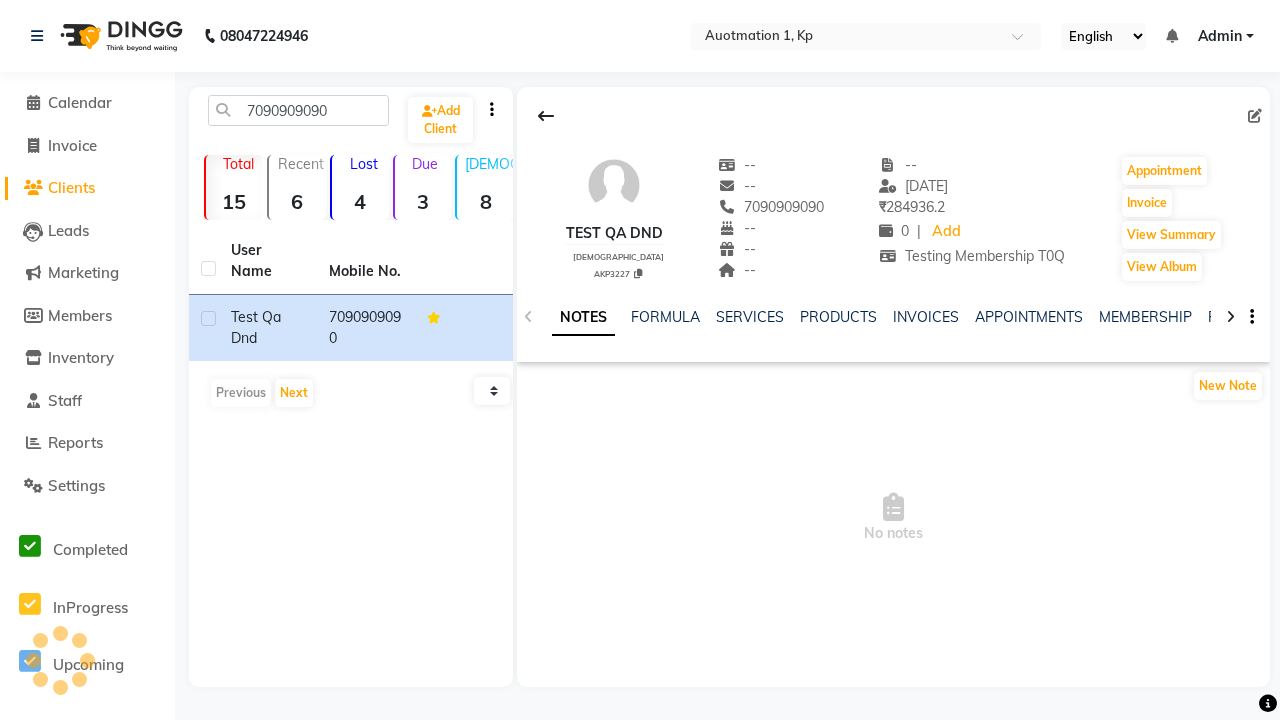 click on "VOUCHERS" 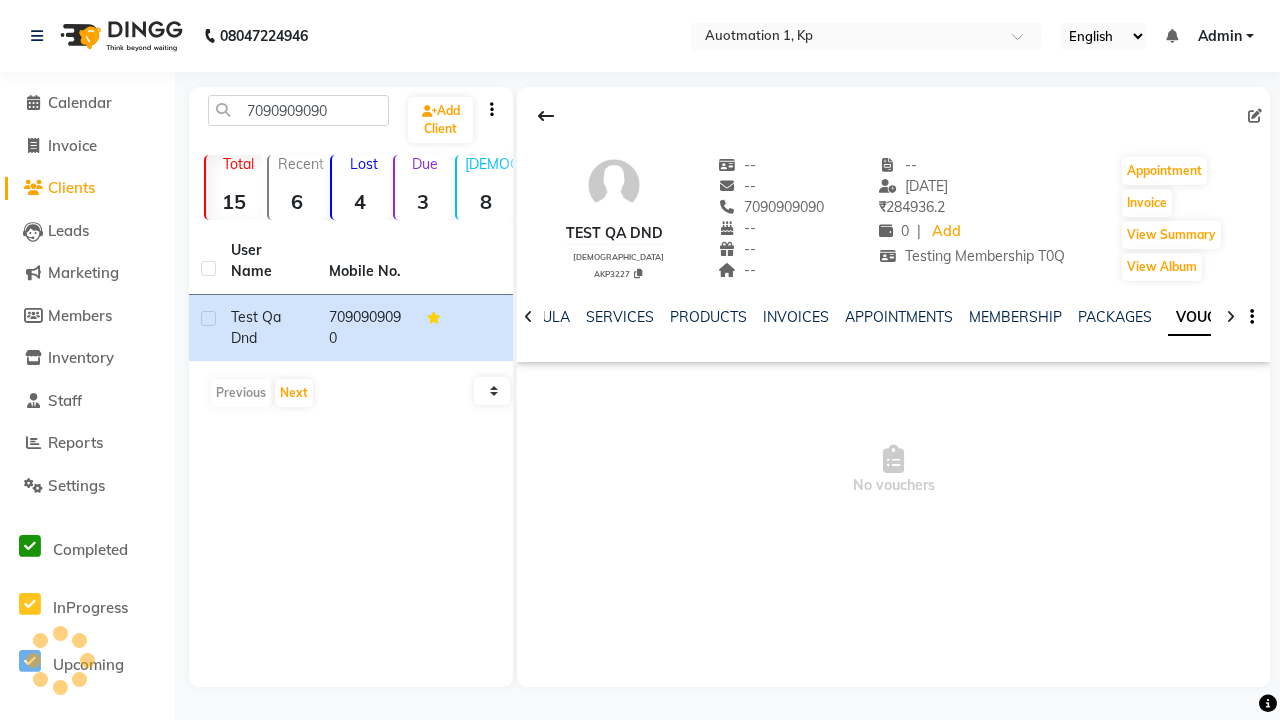 scroll, scrollTop: 0, scrollLeft: 460, axis: horizontal 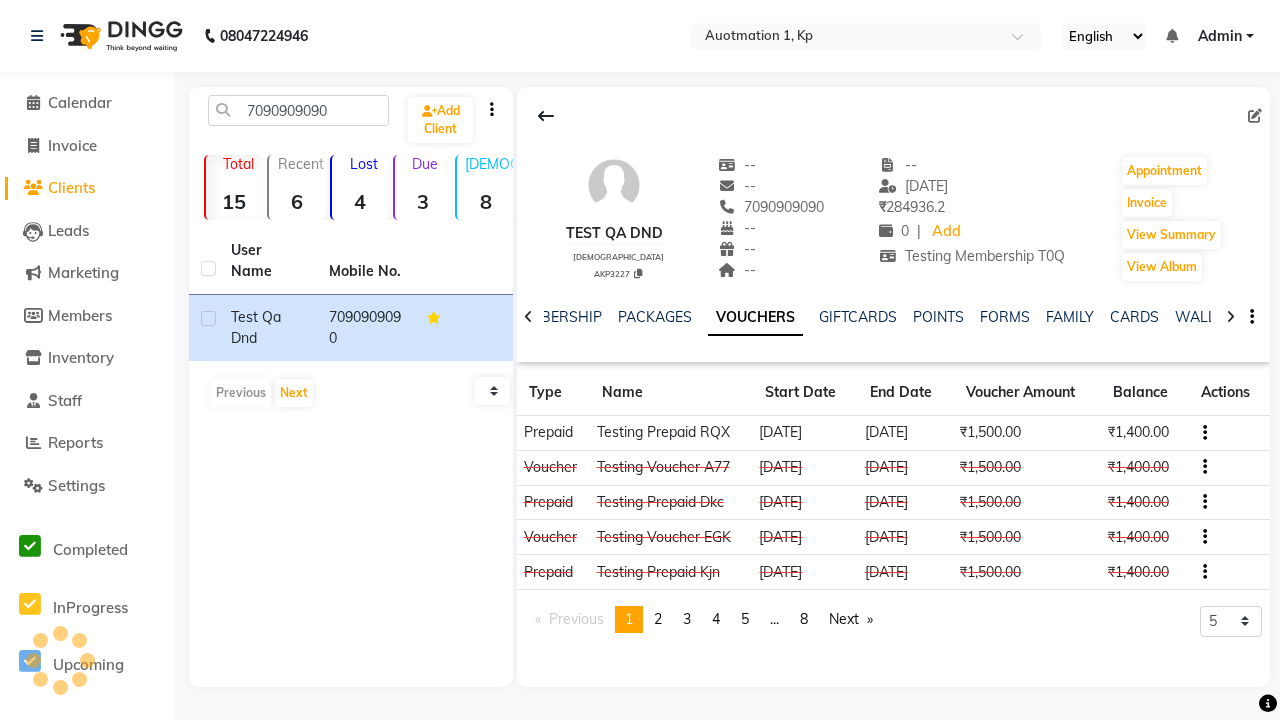 click 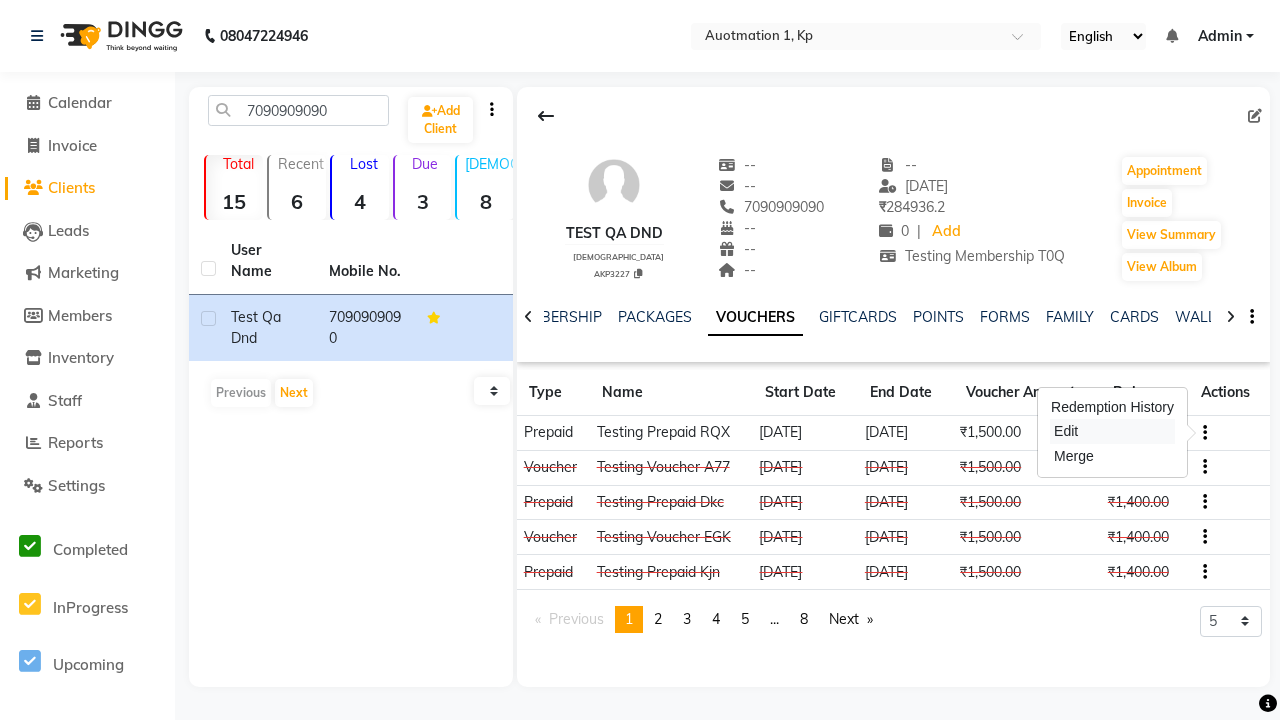 click on "Edit" at bounding box center (1112, 431) 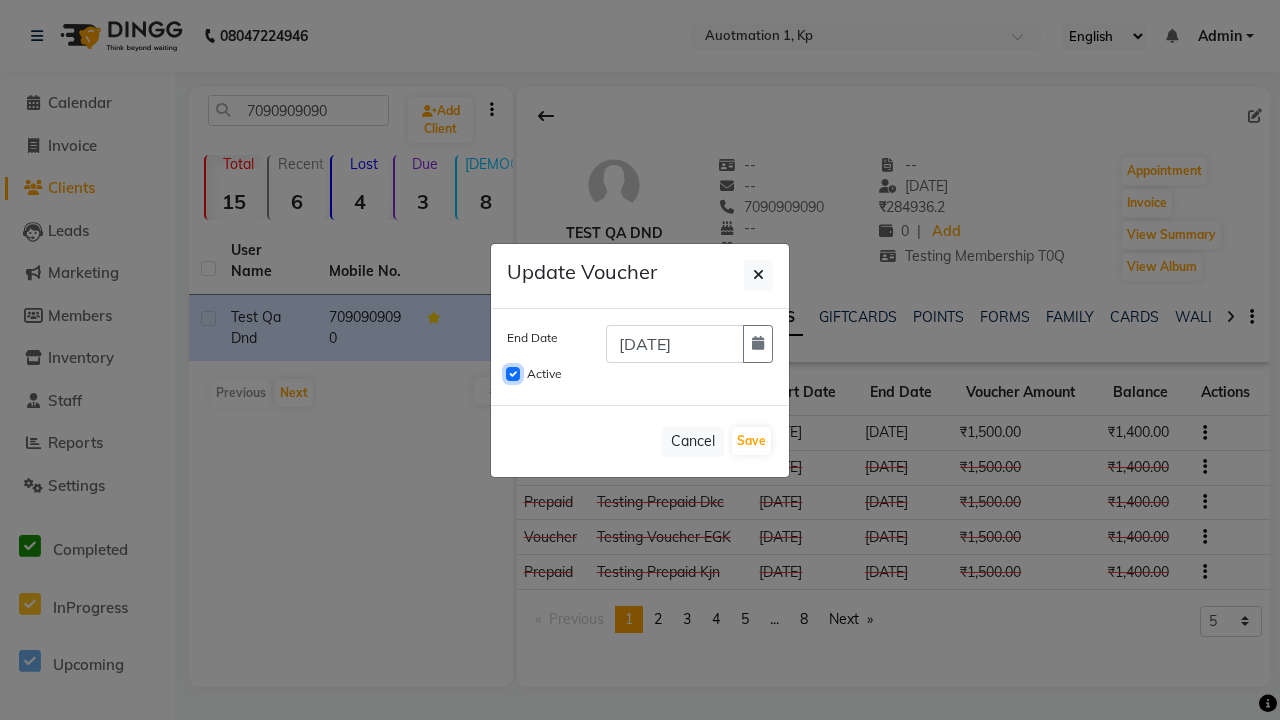 click on "Active" at bounding box center (513, 374) 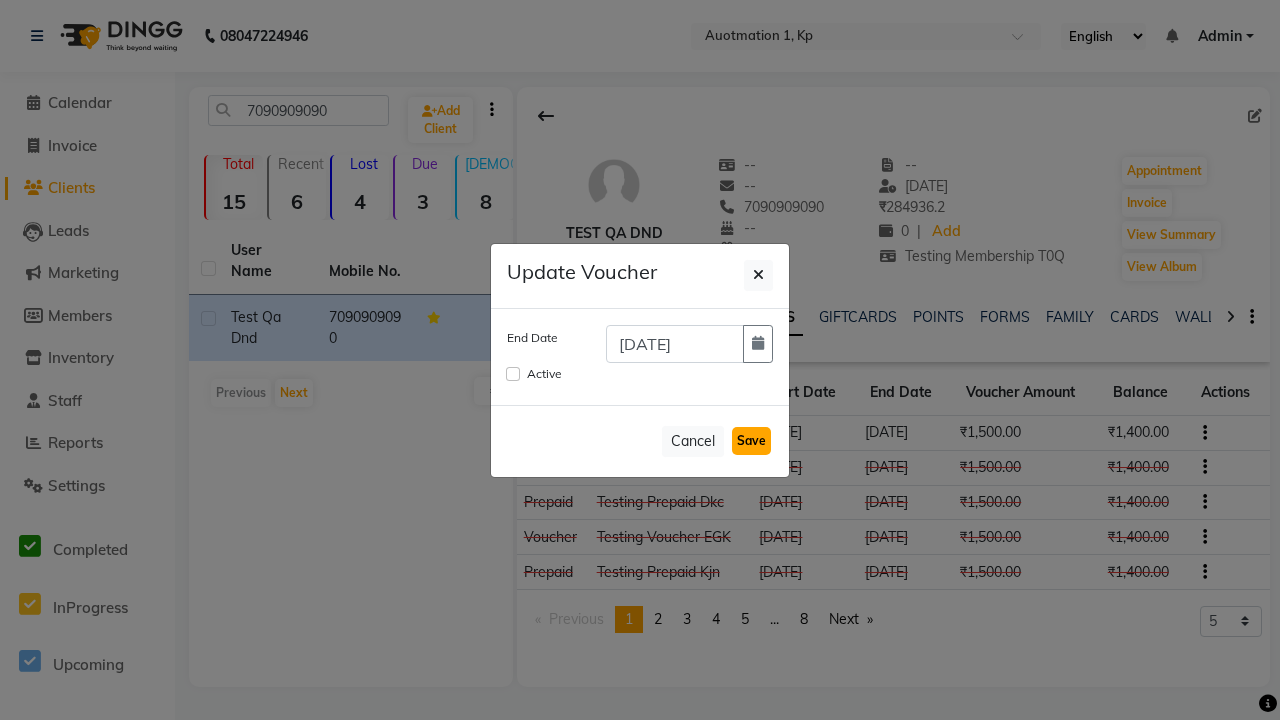 click on "Save" 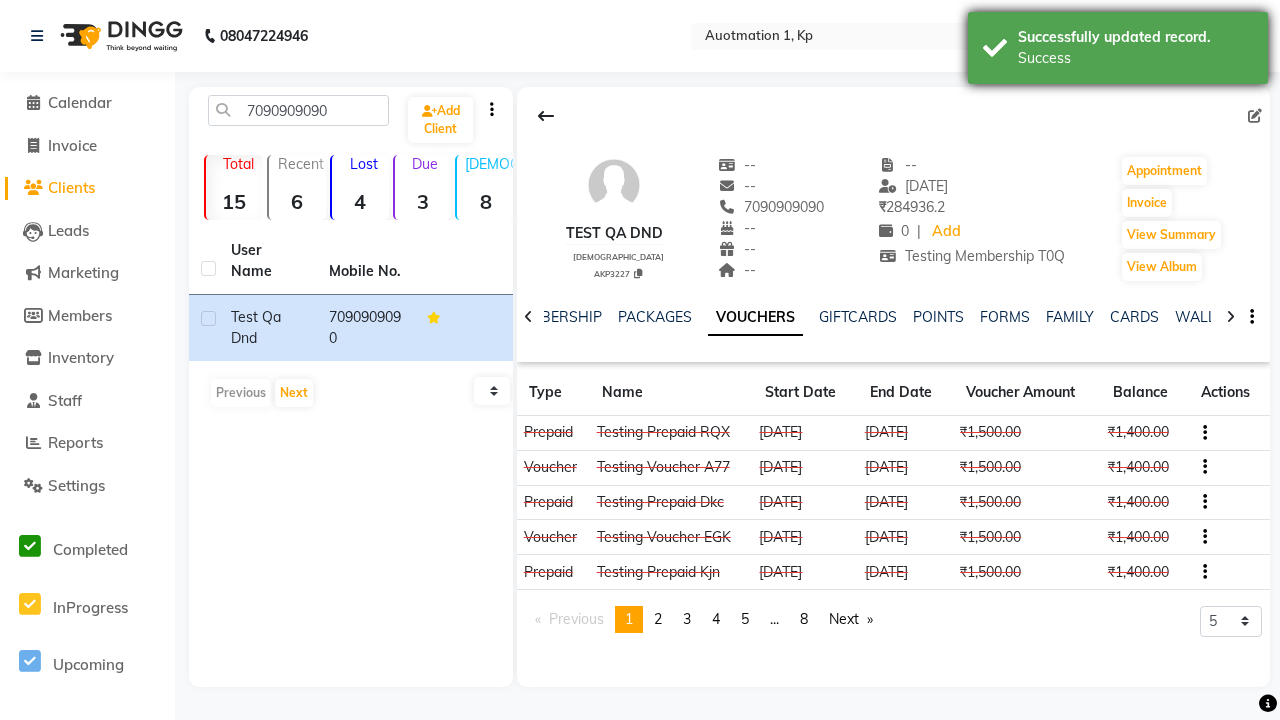 click on "Success" at bounding box center (1135, 58) 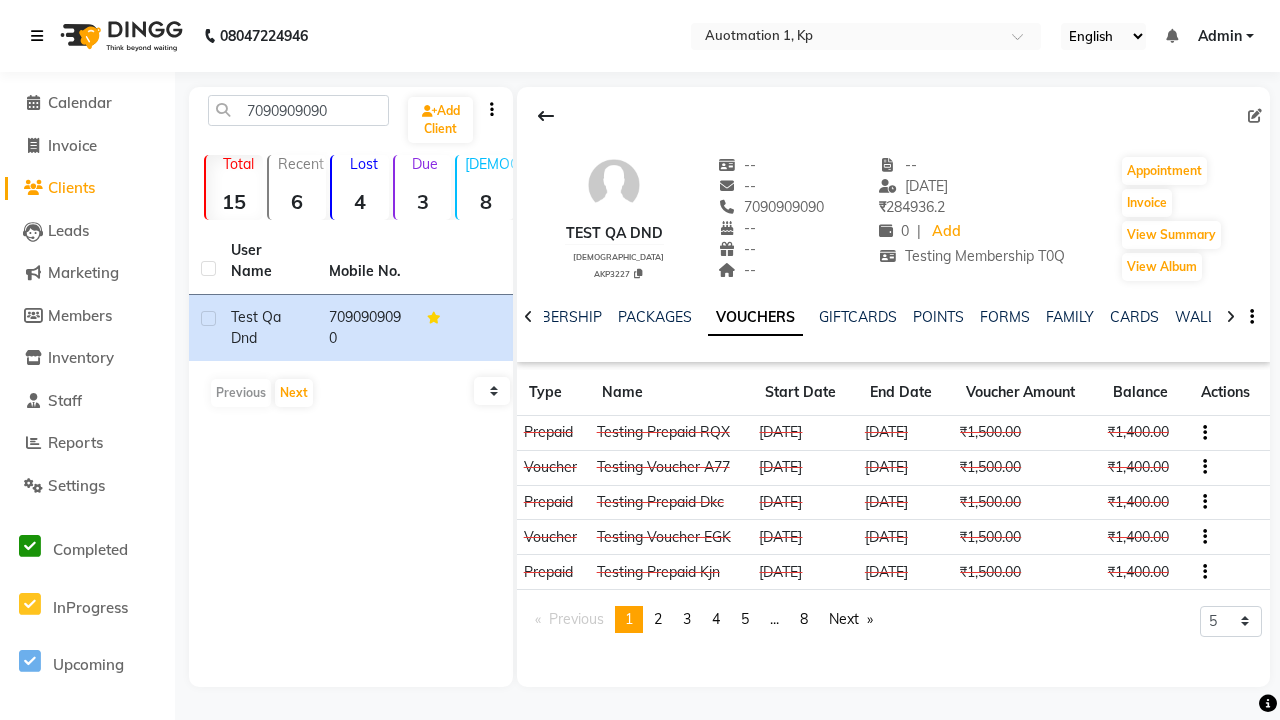 click at bounding box center [37, 36] 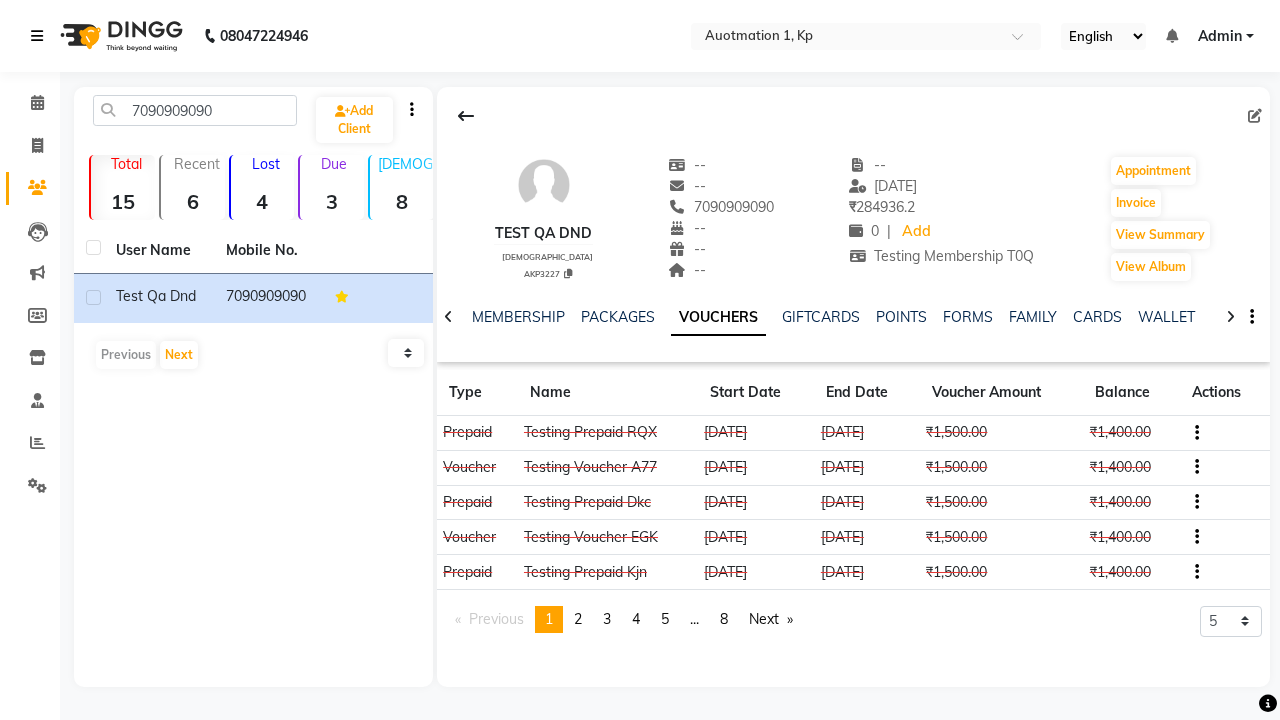 scroll, scrollTop: 0, scrollLeft: 417, axis: horizontal 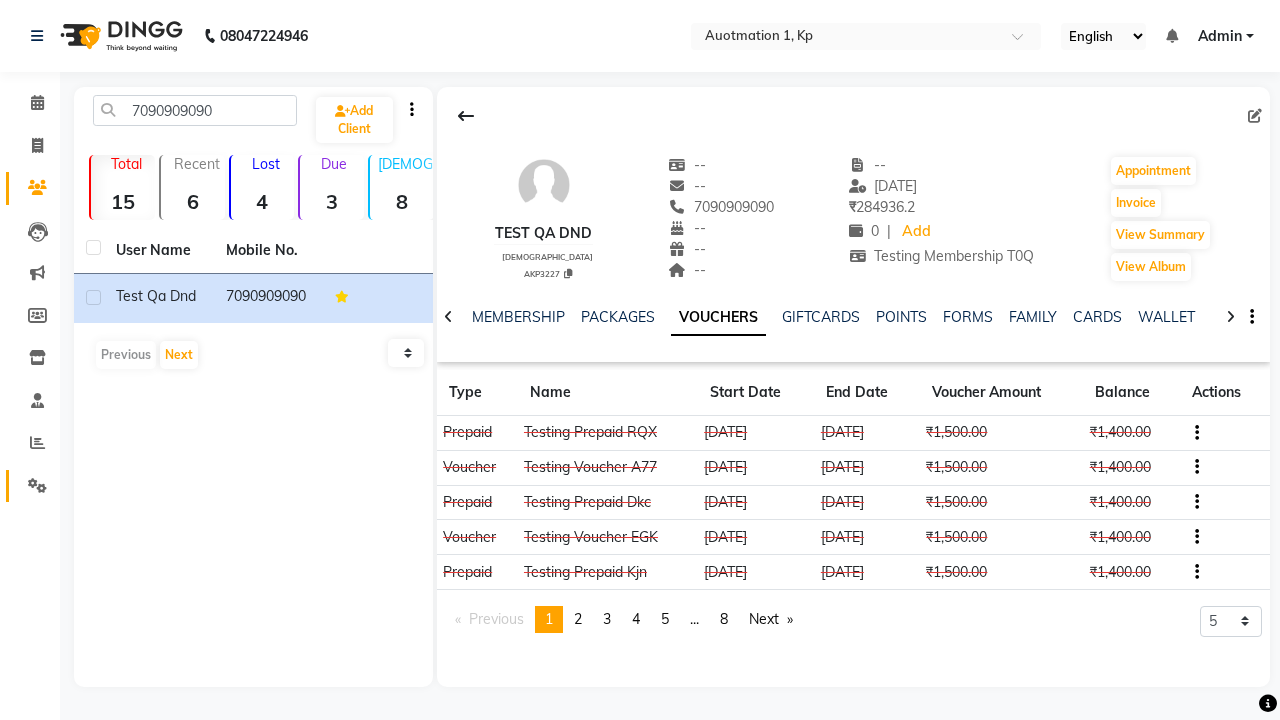 click 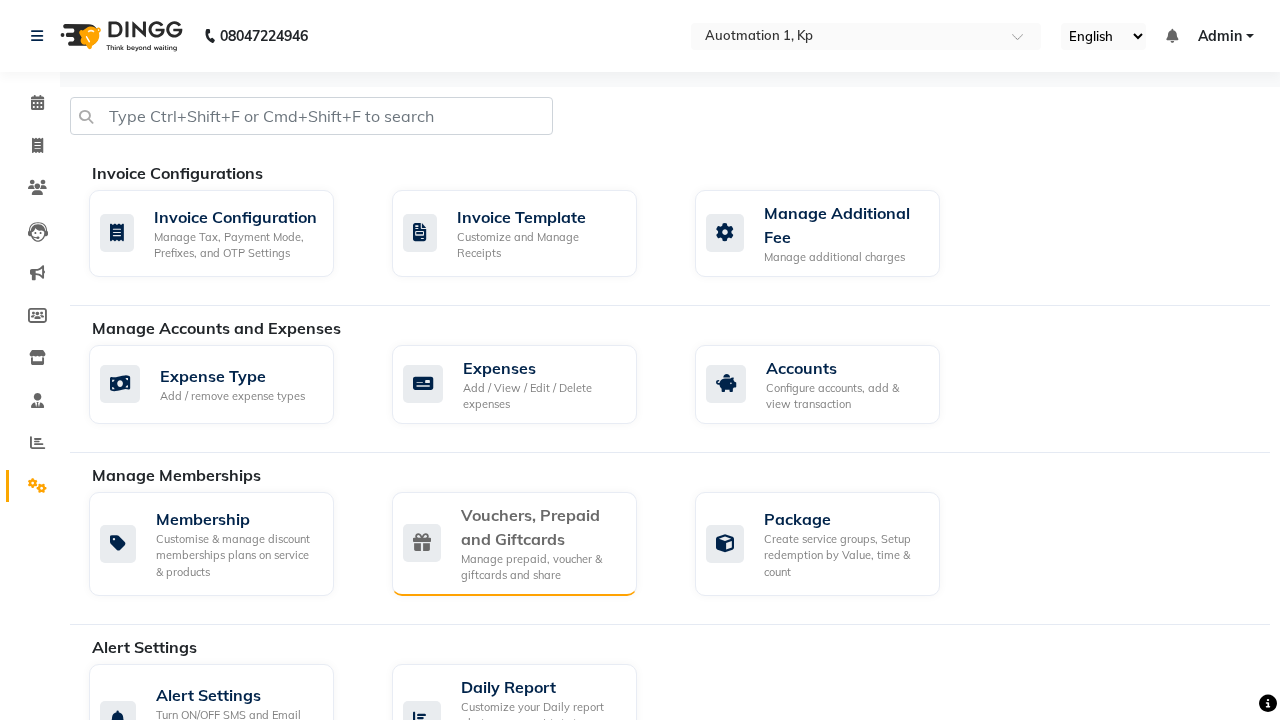 click on "Vouchers, Prepaid and Giftcards" 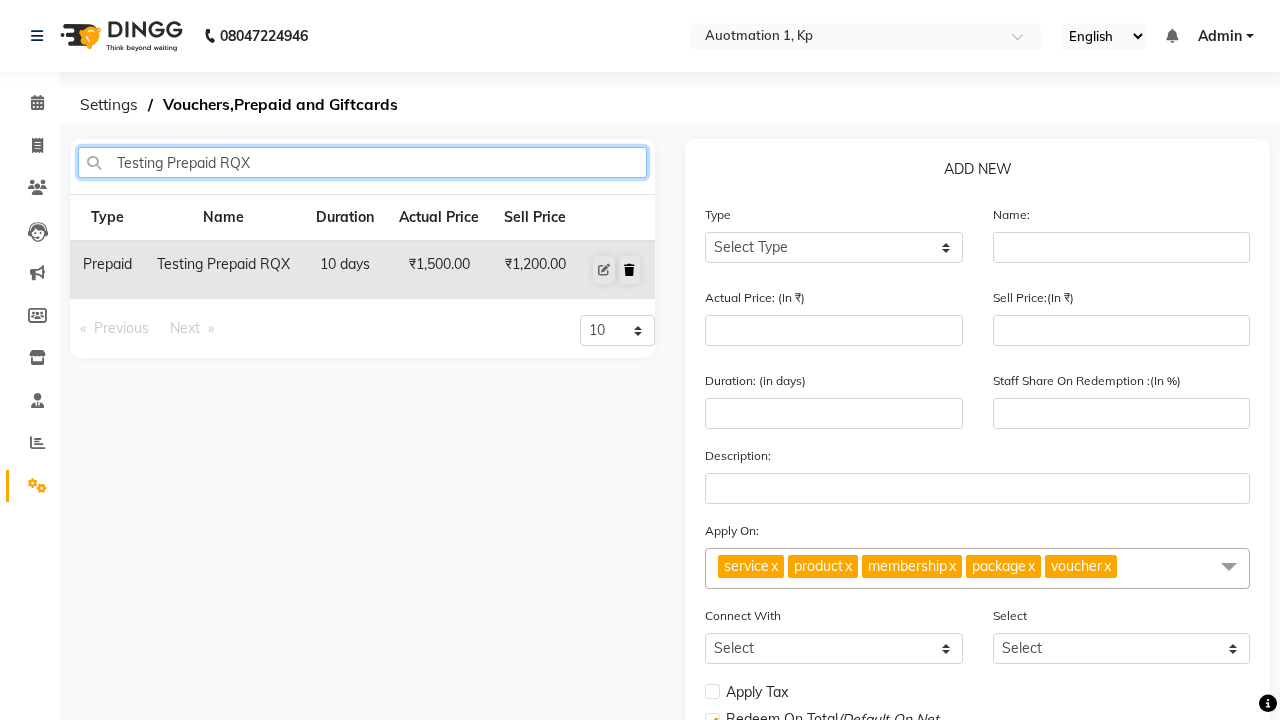 type on "Testing Prepaid RQX" 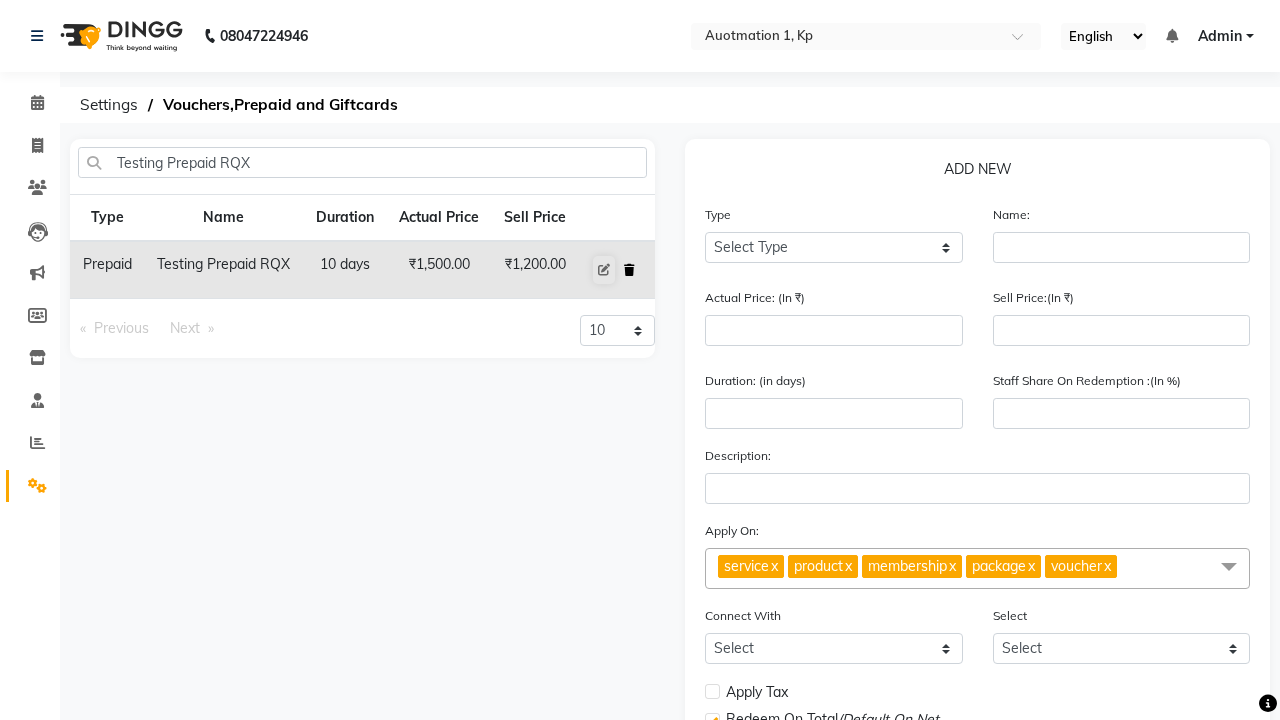 click 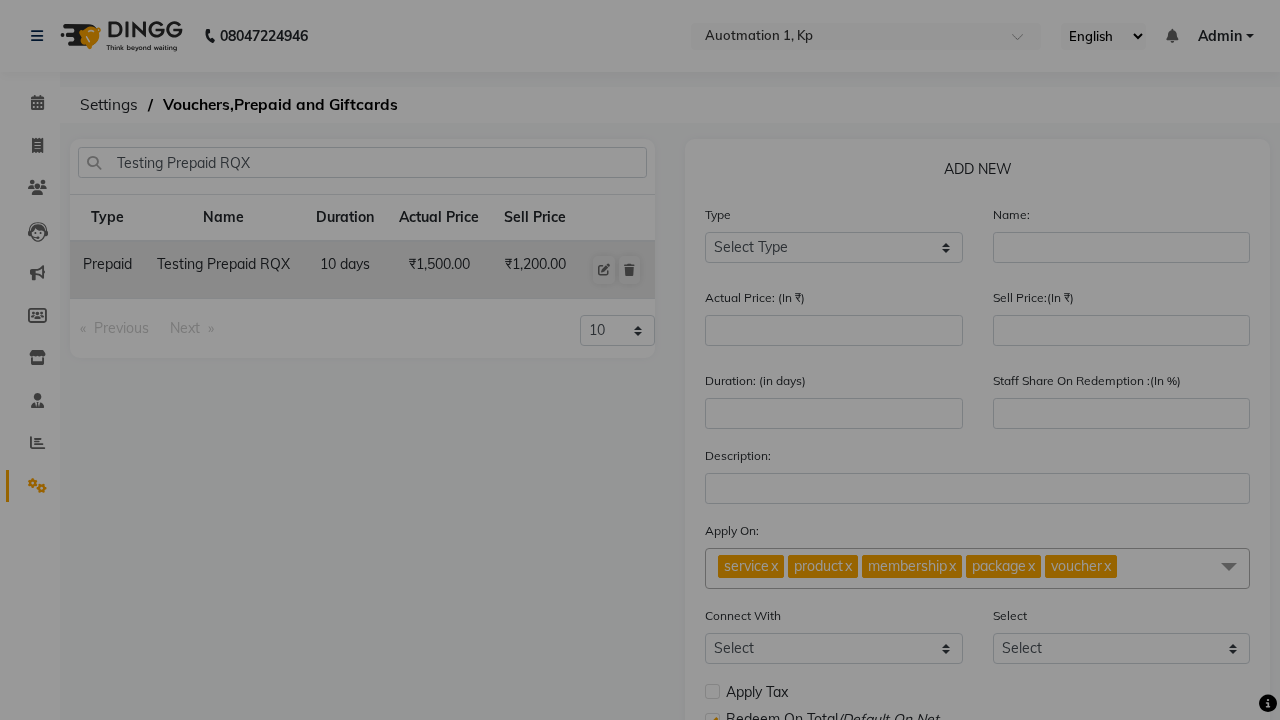 click on "Yes" at bounding box center [606, 482] 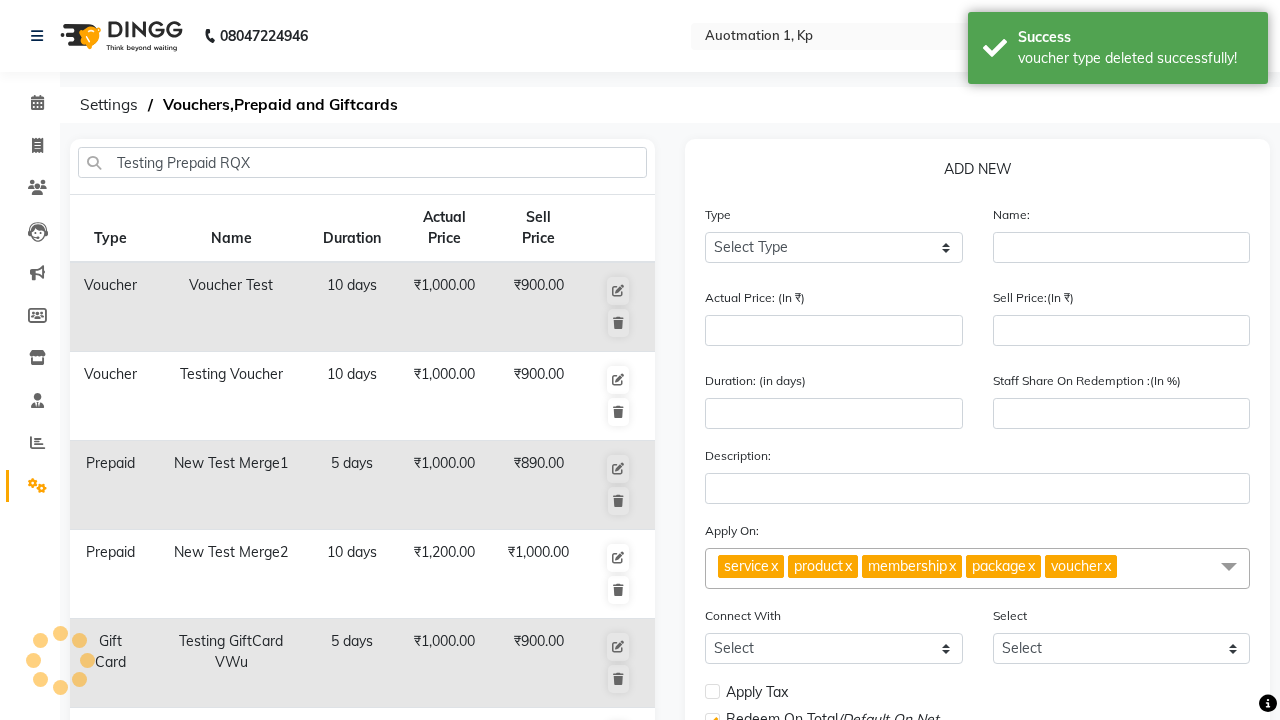 type 